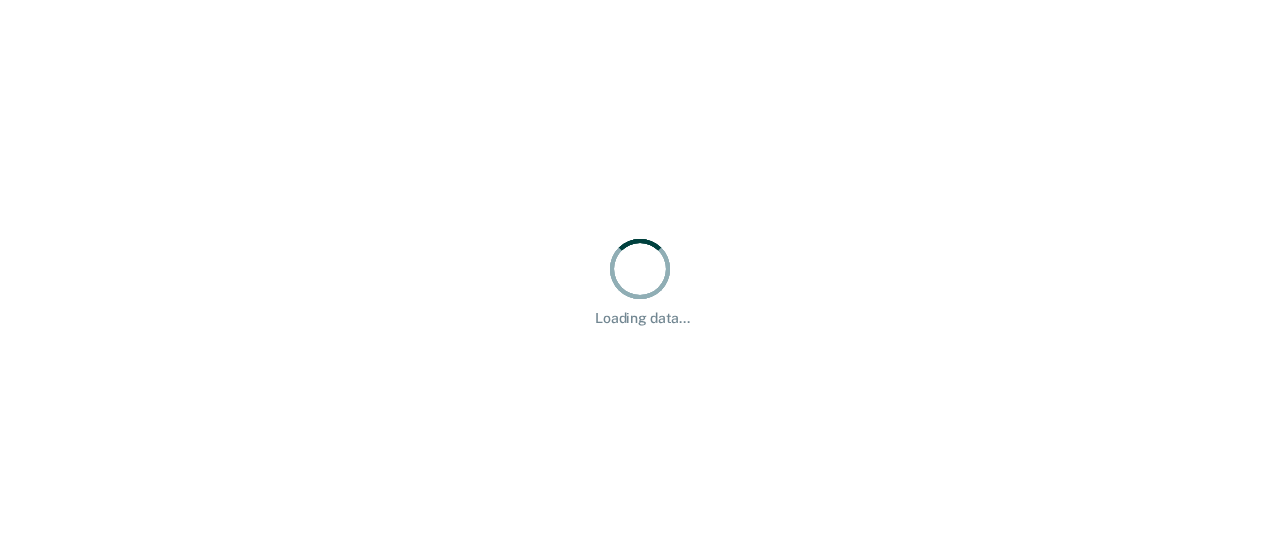 scroll, scrollTop: 0, scrollLeft: 0, axis: both 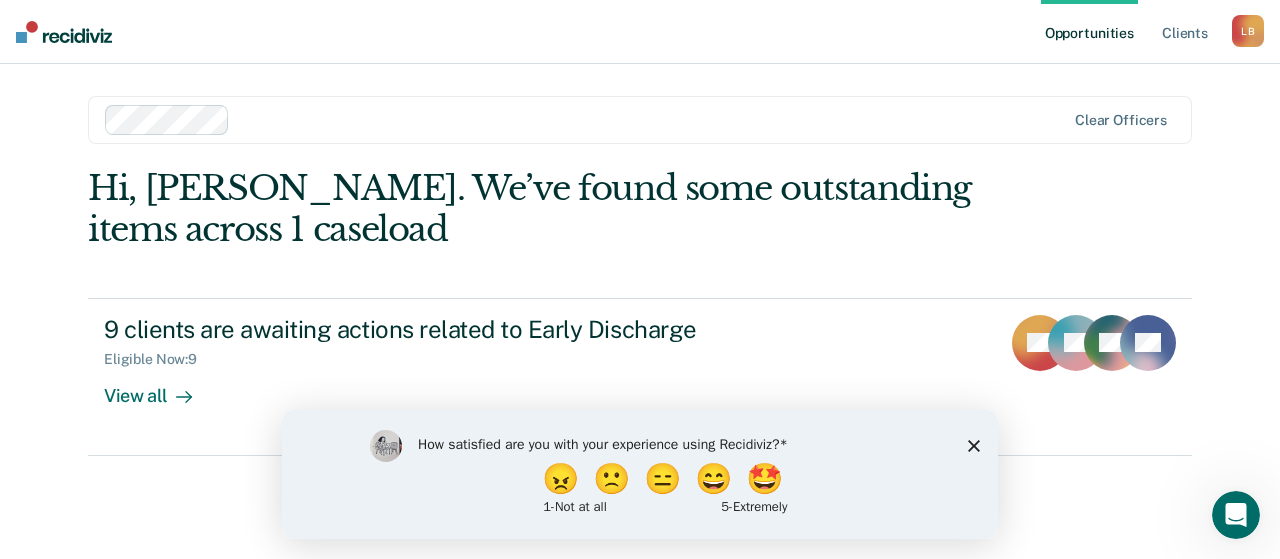 click 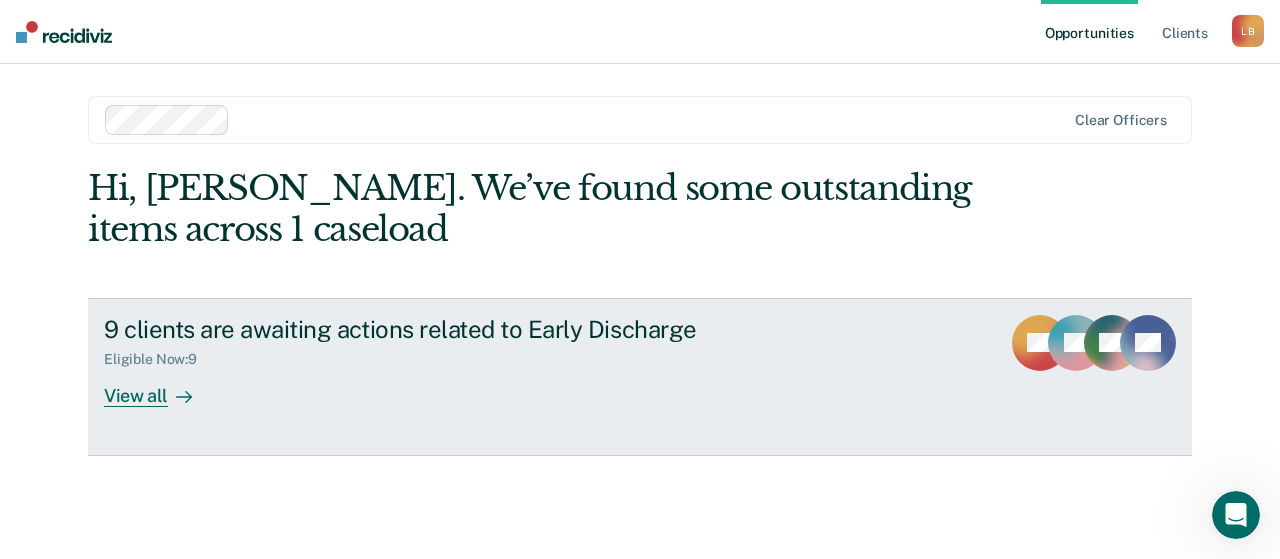 click on "View all" at bounding box center (160, 387) 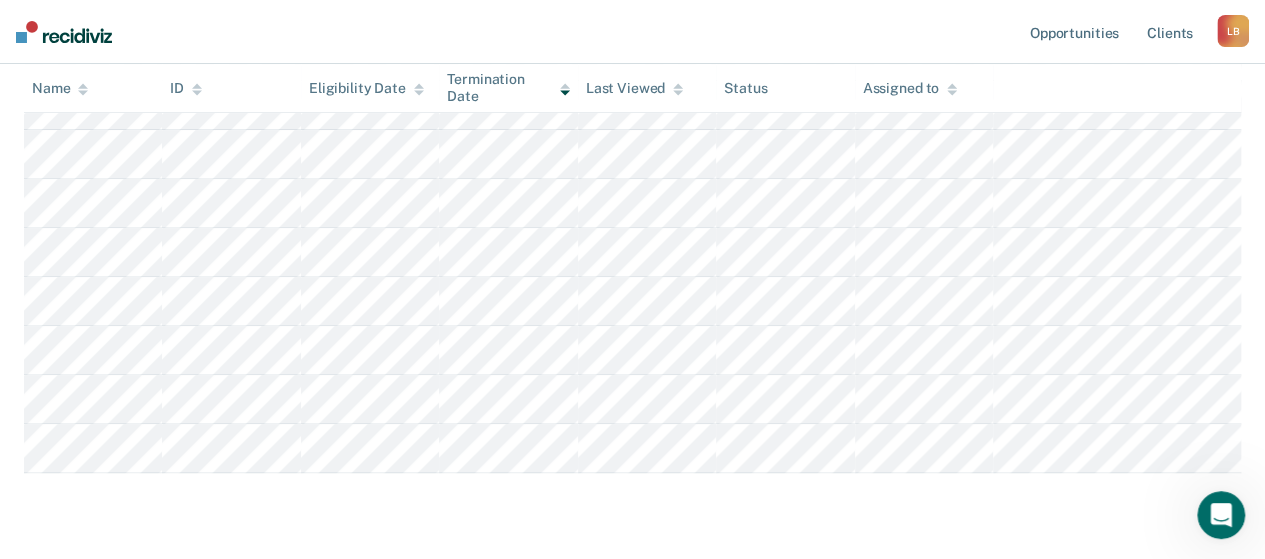 scroll, scrollTop: 300, scrollLeft: 0, axis: vertical 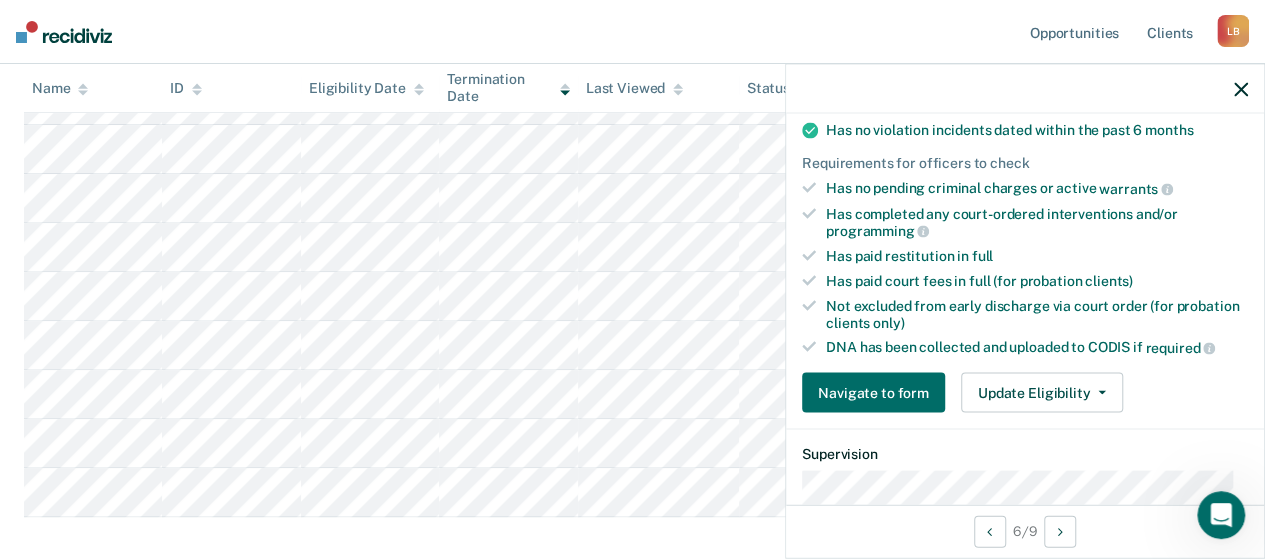 click on "Opportunities Client s [PERSON_NAME] L B Profile How it works Log Out" at bounding box center [632, 32] 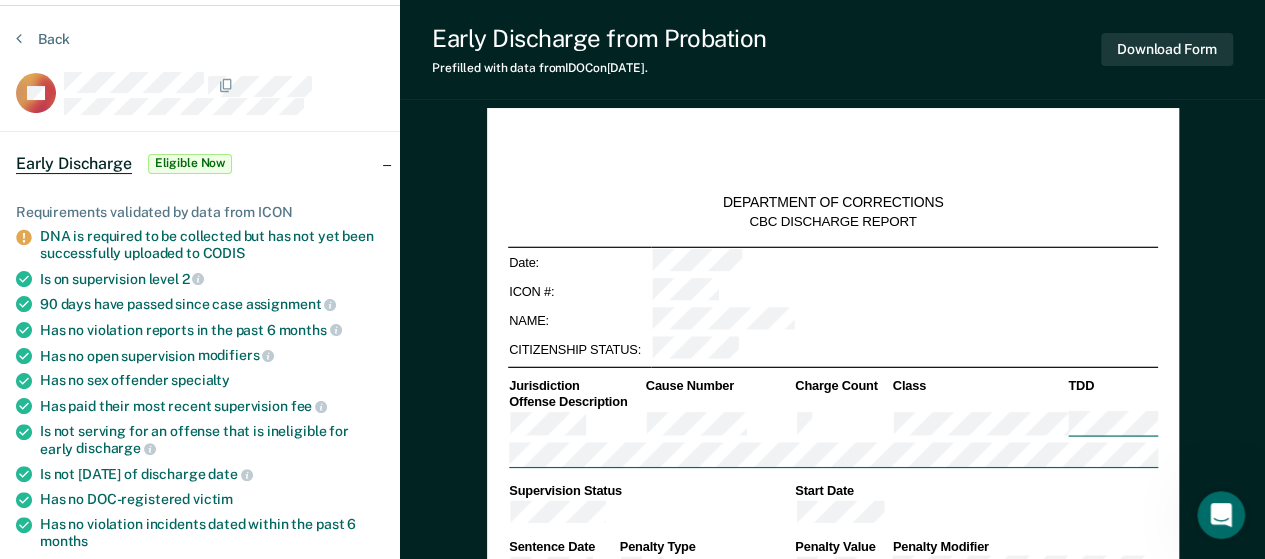 scroll, scrollTop: 100, scrollLeft: 0, axis: vertical 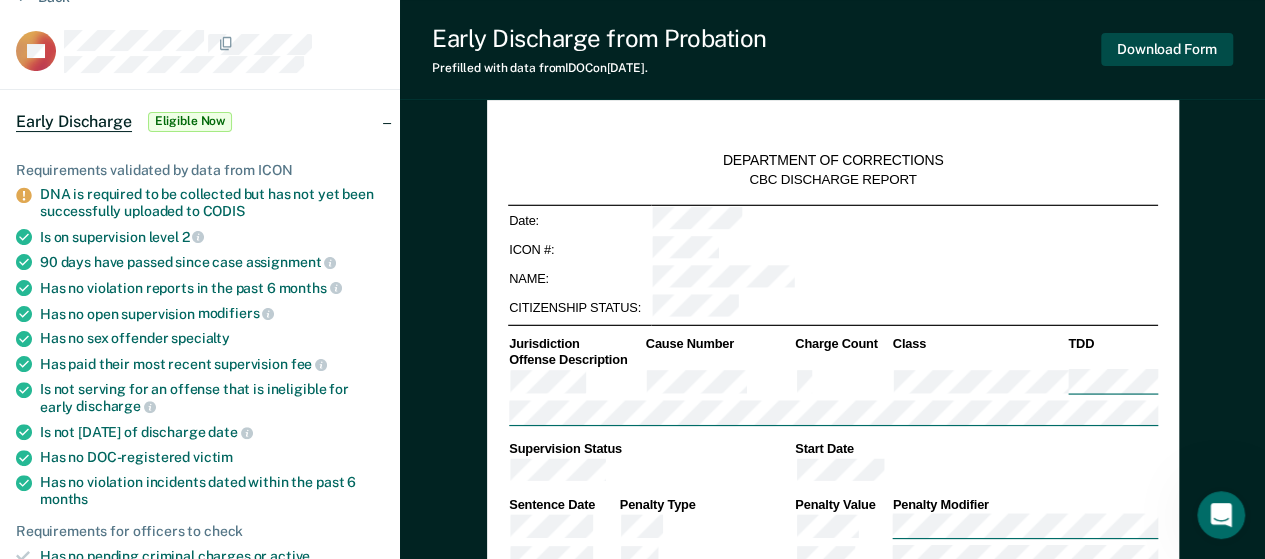 click on "Download Form" at bounding box center [1167, 49] 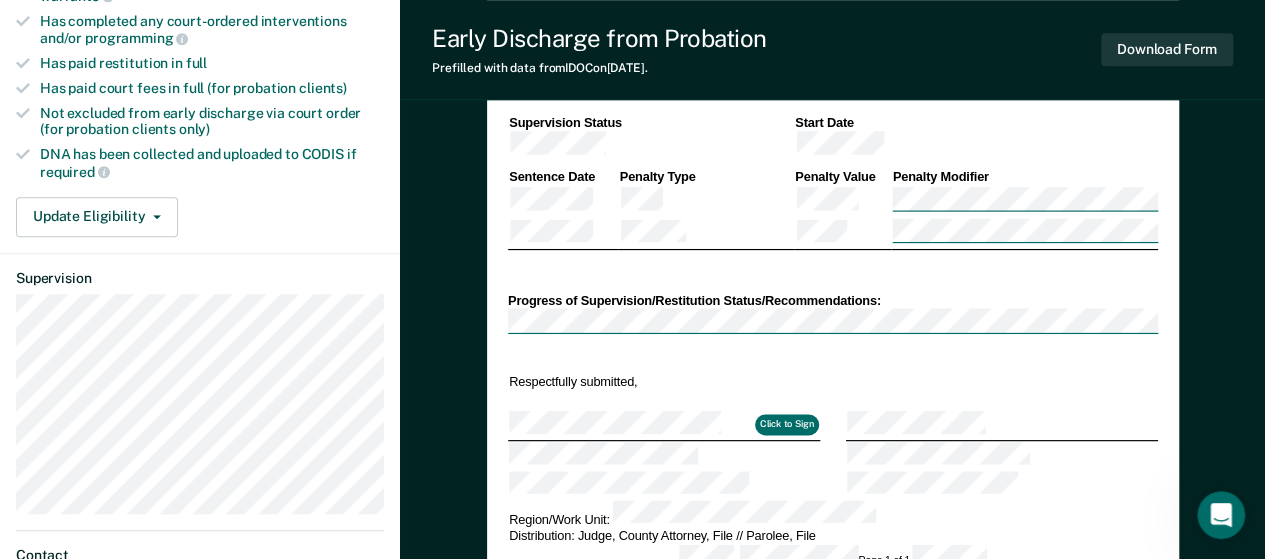 scroll, scrollTop: 800, scrollLeft: 0, axis: vertical 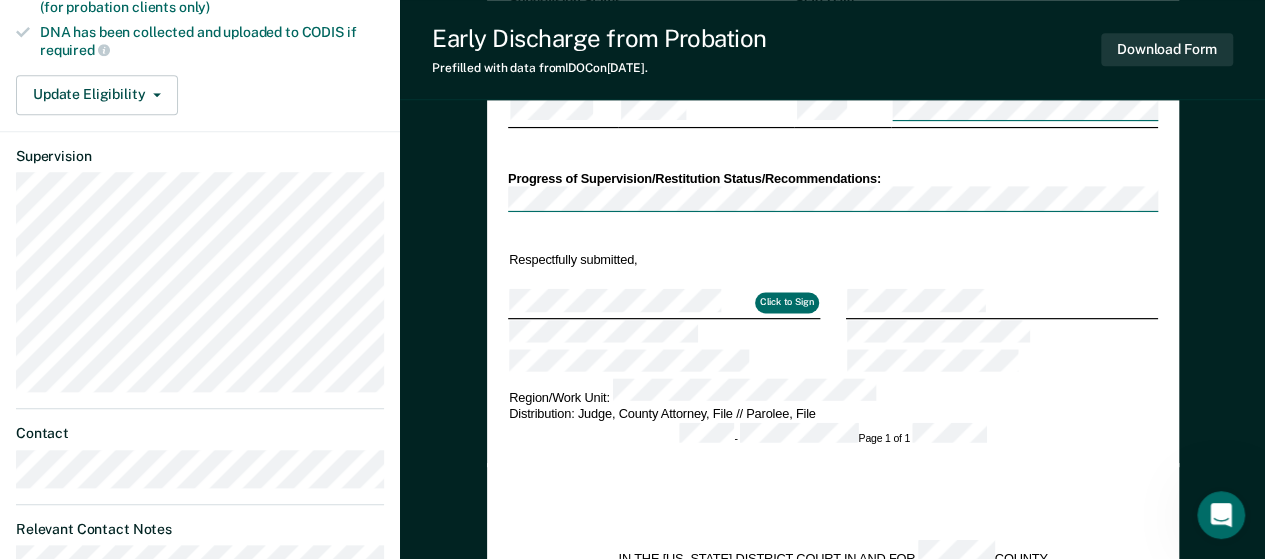 click on "DEPARTMENT OF CORRECTIONS CBC DISCHARGE REPORT Date: ICON #: NAME: CITIZENSHIP STATUS: Jurisdiction Cause Number Charge Count Class TDD Offense Description Supervision Status Start Date Sentence Date Penalty Type Penalty Value Penalty Modifier Jurisdiction Cause Number Charge Count Class TDD Offense Description Supervision Status Start Date Sentence Date Penalty Type Penalty Value Penalty Modifier Progress of Supervision/Restitution Status/Recommendations: Respectfully submitted, Click to Sign Region/Work Unit:   Distribution: Judge, County Attorney, File // [GEOGRAPHIC_DATA], File  -    Page 1 of 1   IN THE [US_STATE] DISTRICT COURT IN AND FOR    COUNTY The State of [US_STATE], [GEOGRAPHIC_DATA], Case No(s).  vs. ORDER FOR DISCHARGE ( ) FROM PROBATION Defendant. Upon the recommendation of the [US_STATE] Department of Corrections (IDOC), IT IS HEREBY ORDERED that the defendant is discharged from probation. The defendant was     as of The defendant remains liable to the Court and to IDOC for any unpaid financial obligations should they exist." at bounding box center (832, 376) 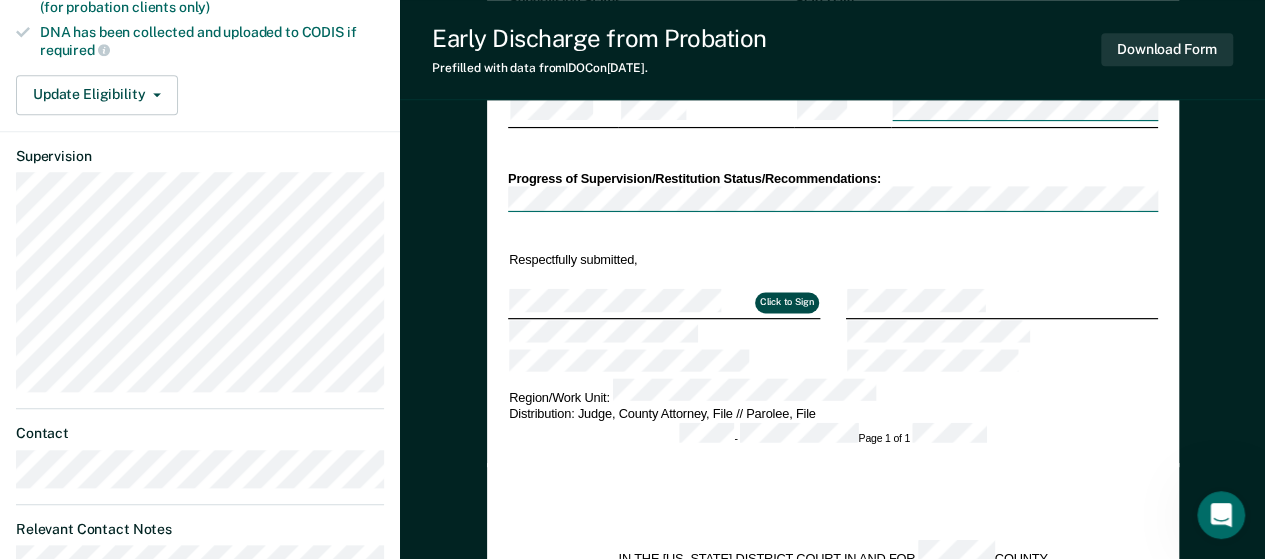 click on "Click to Sign" at bounding box center [786, 303] 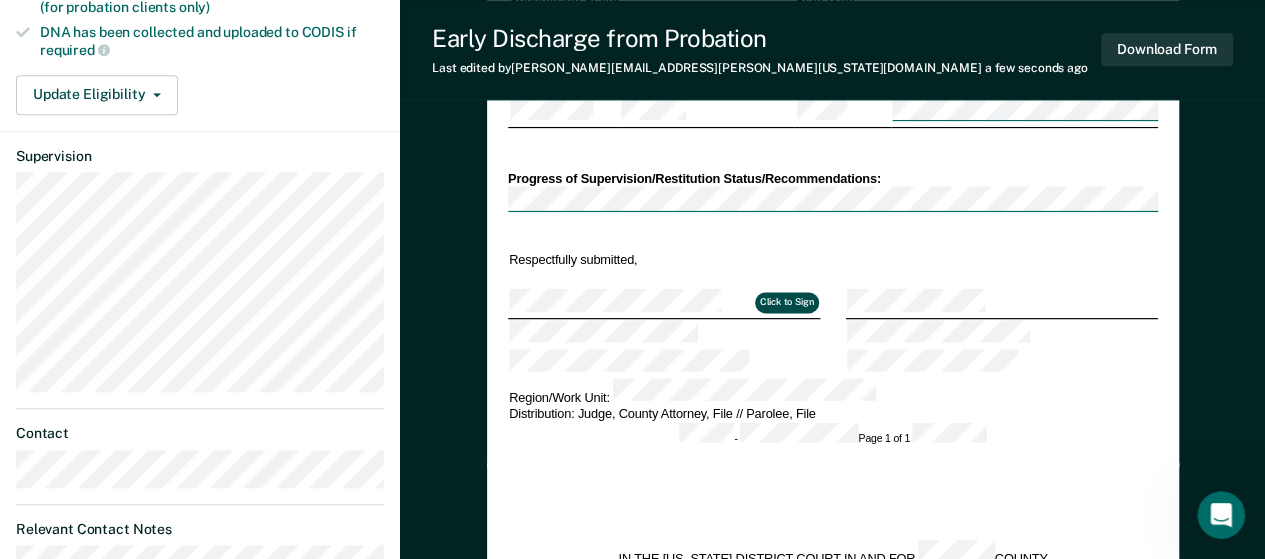 click on "Click to Sign" at bounding box center [786, 303] 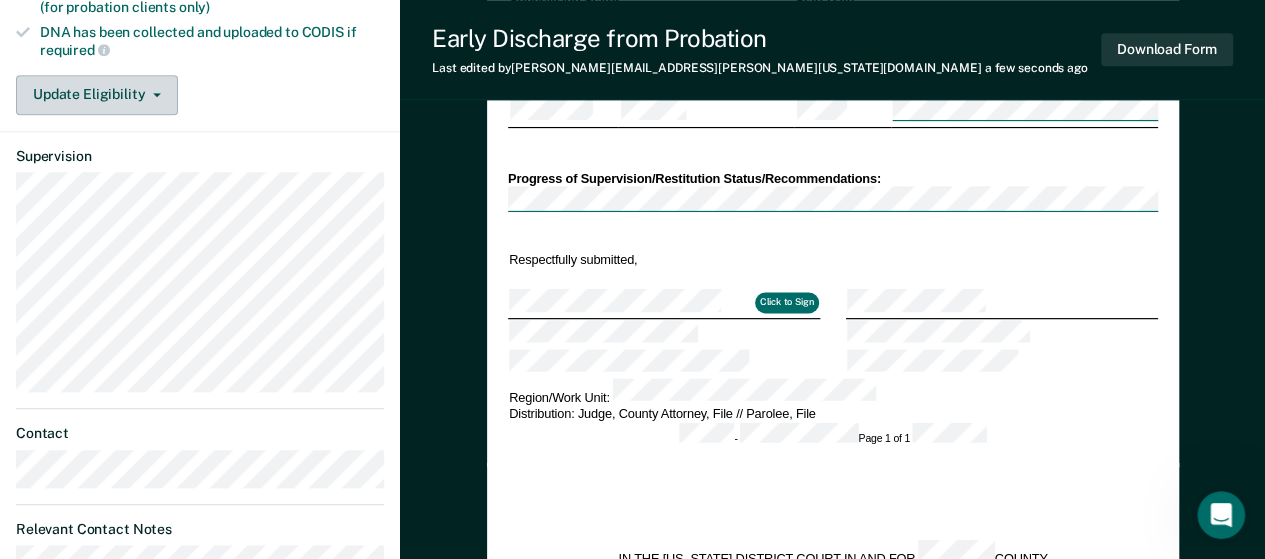 click on "Update Eligibility" at bounding box center (97, 95) 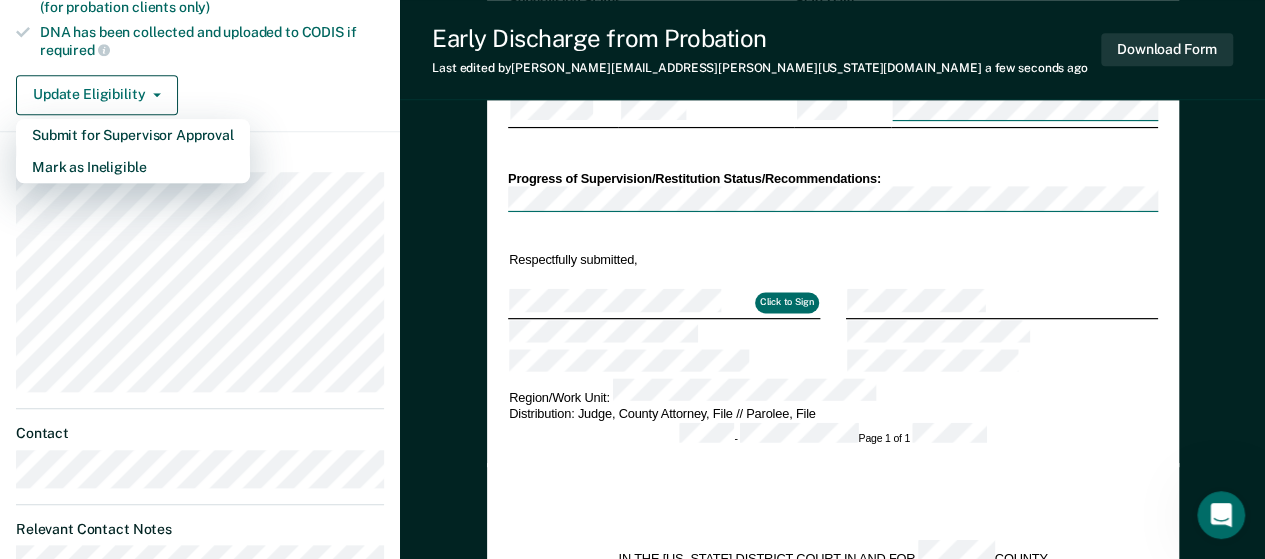 click on "DEPARTMENT OF CORRECTIONS CBC DISCHARGE REPORT Date: ICON #: NAME: CITIZENSHIP STATUS: Jurisdiction Cause Number Charge Count Class TDD Offense Description Supervision Status Start Date Sentence Date Penalty Type Penalty Value Penalty Modifier Jurisdiction Cause Number Charge Count Class TDD Offense Description Supervision Status Start Date Sentence Date Penalty Type Penalty Value Penalty Modifier Progress of Supervision/Restitution Status/Recommendations: Respectfully submitted, Click to Sign Region/Work Unit:   Distribution: Judge, County Attorney, File // [GEOGRAPHIC_DATA], File  -    Page 1 of 1   IN THE [US_STATE] DISTRICT COURT IN AND FOR    COUNTY The State of [US_STATE], [GEOGRAPHIC_DATA], Case No(s).  vs. ORDER FOR DISCHARGE ( ) FROM PROBATION Defendant. Upon the recommendation of the [US_STATE] Department of Corrections (IDOC), IT IS HEREBY ORDERED that the defendant is discharged from probation. The defendant was     as of The defendant remains liable to the Court and to IDOC for any unpaid financial obligations should they exist." at bounding box center [832, 376] 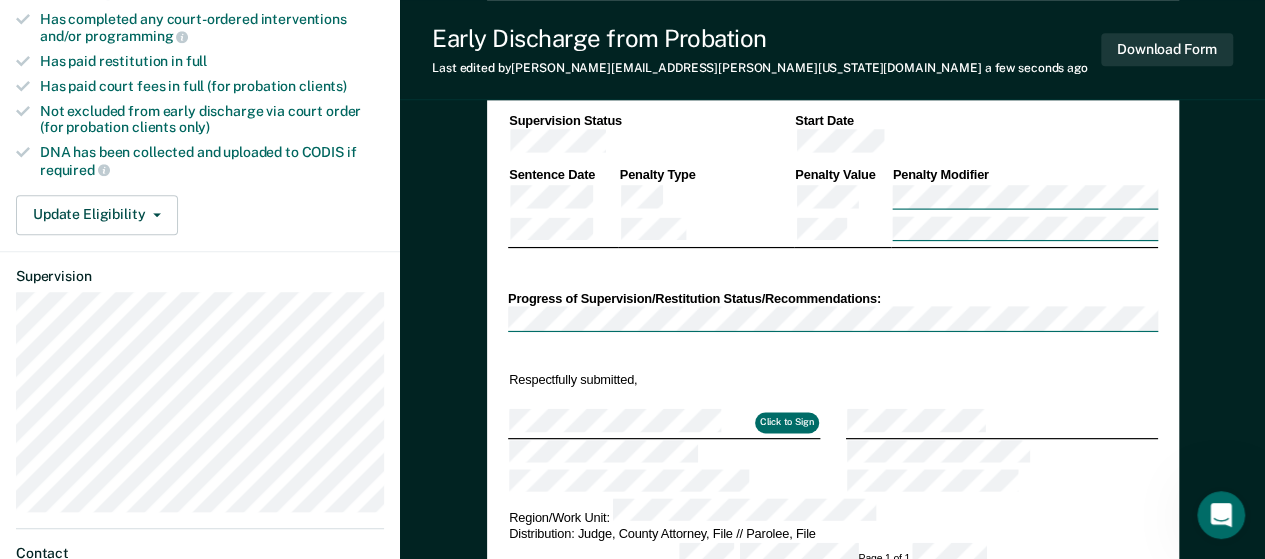 scroll, scrollTop: 500, scrollLeft: 0, axis: vertical 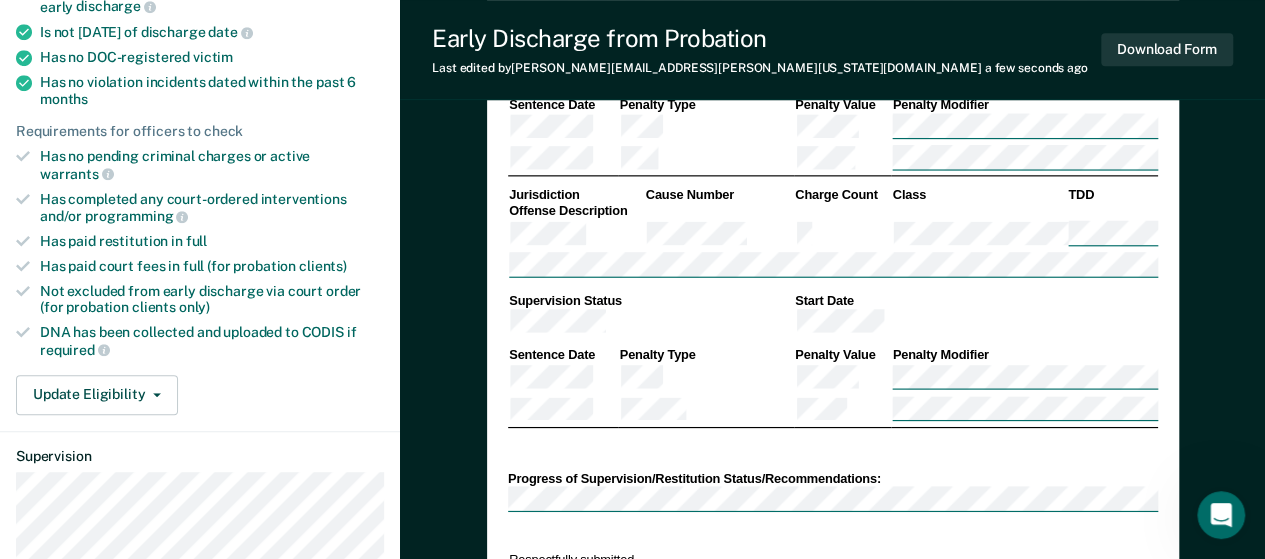 click on "Progress of Supervision/Restitution Status/Recommendations:" at bounding box center [832, 478] 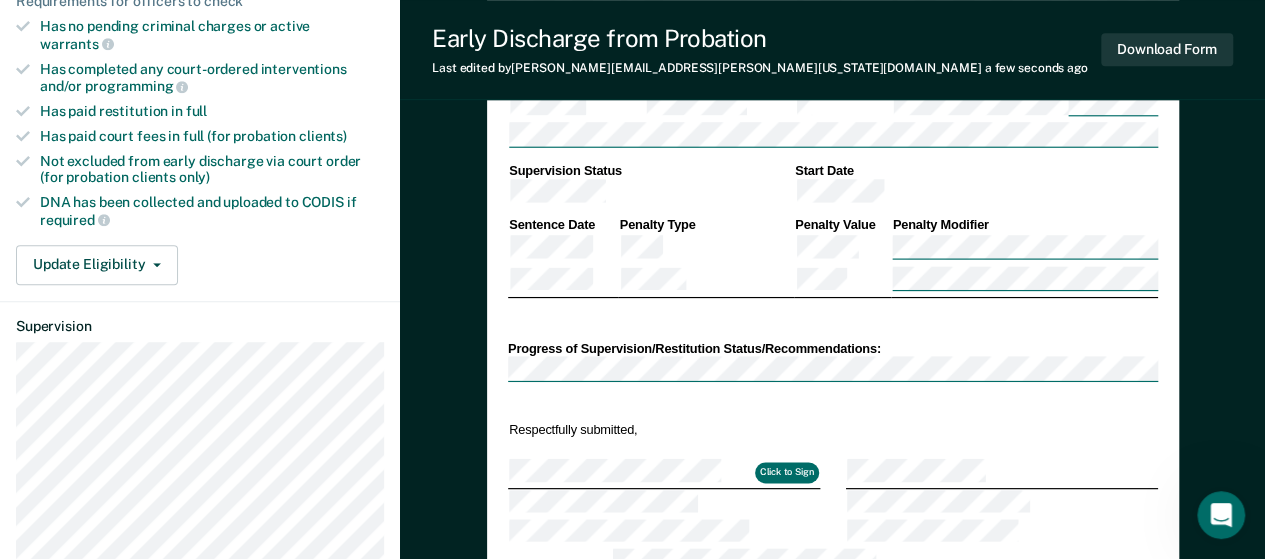 scroll, scrollTop: 700, scrollLeft: 0, axis: vertical 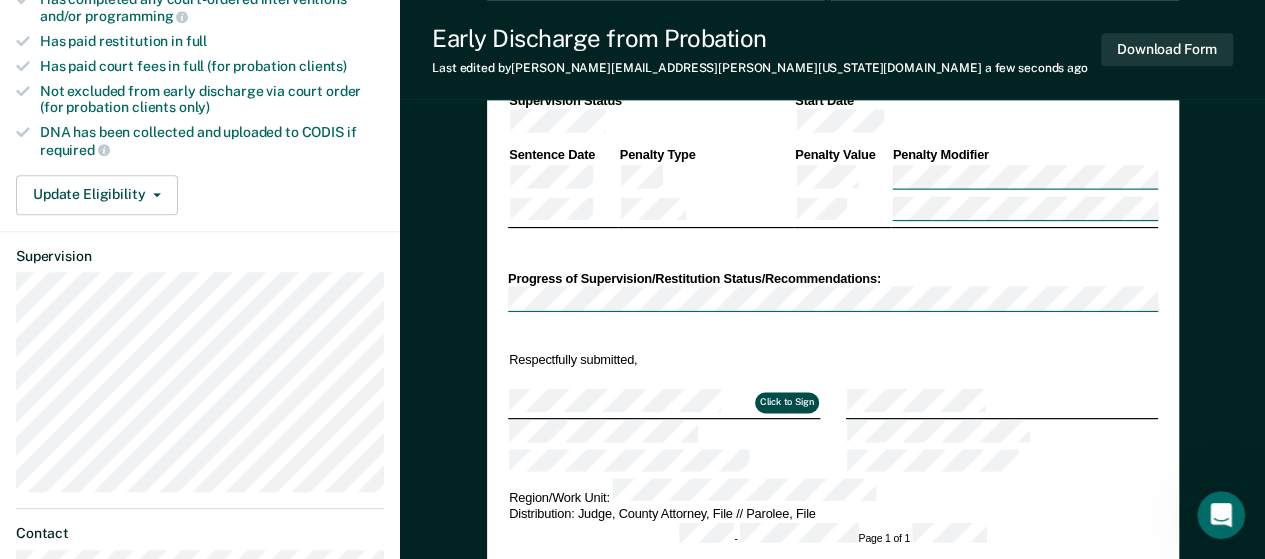 click on "Click to Sign" at bounding box center (786, 403) 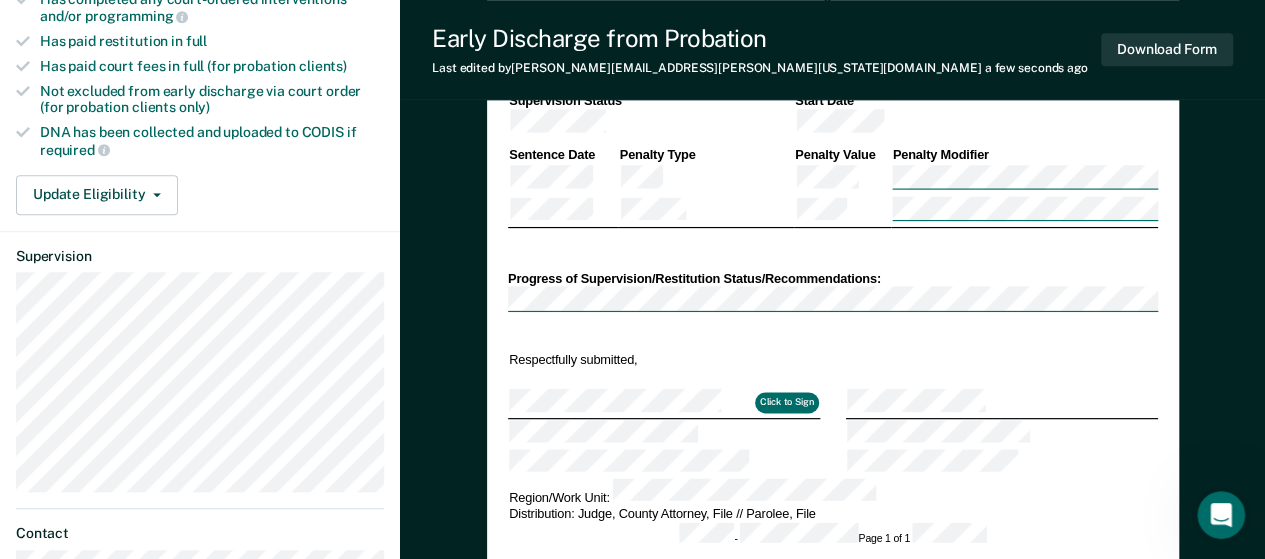 click on "Click to Sign" at bounding box center [663, 403] 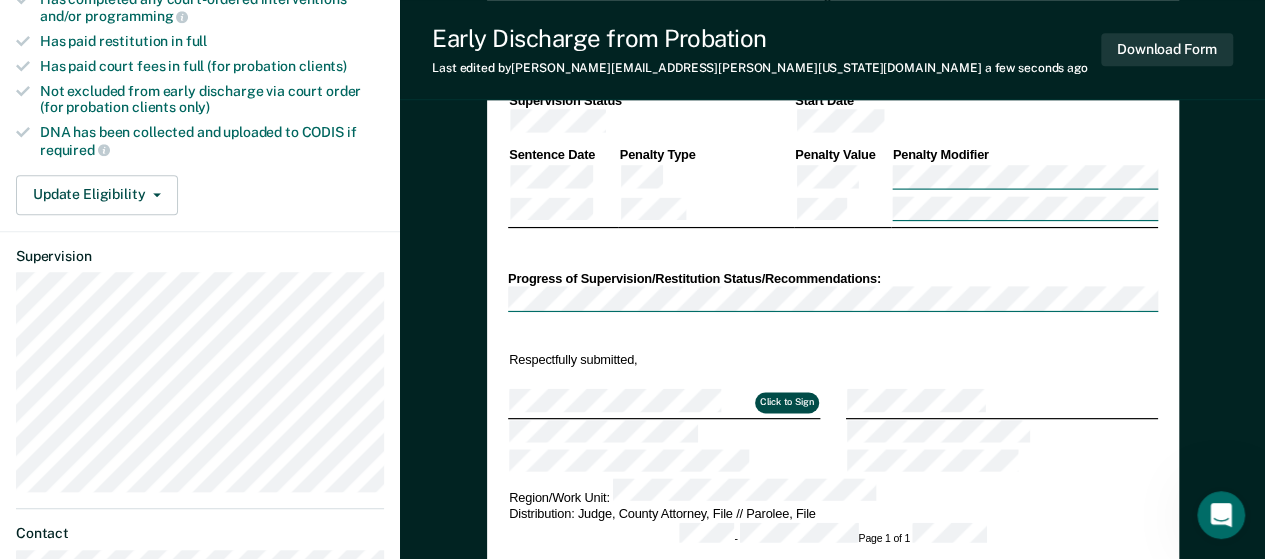 click on "Click to Sign" at bounding box center [786, 403] 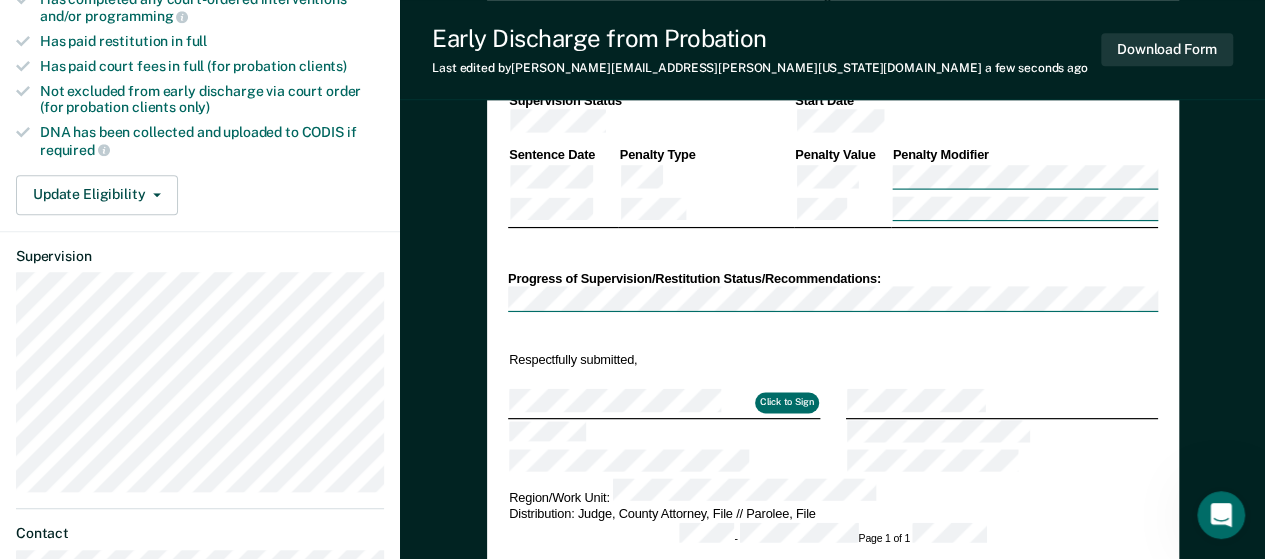 drag, startPoint x: 664, startPoint y: 339, endPoint x: 1212, endPoint y: 371, distance: 548.93353 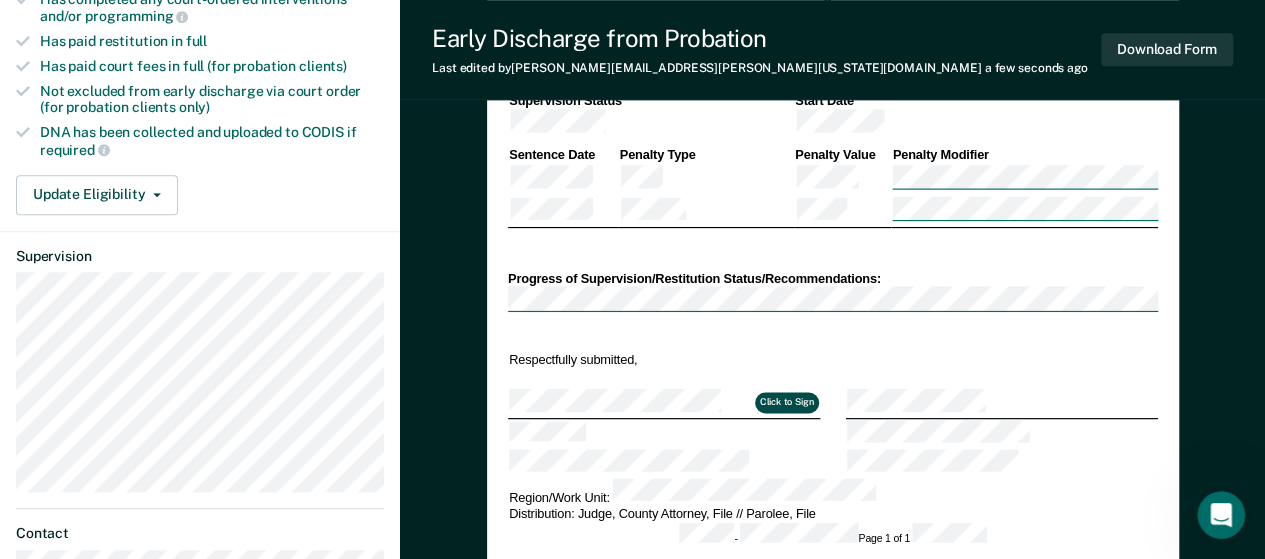 click on "Click to Sign" at bounding box center [786, 403] 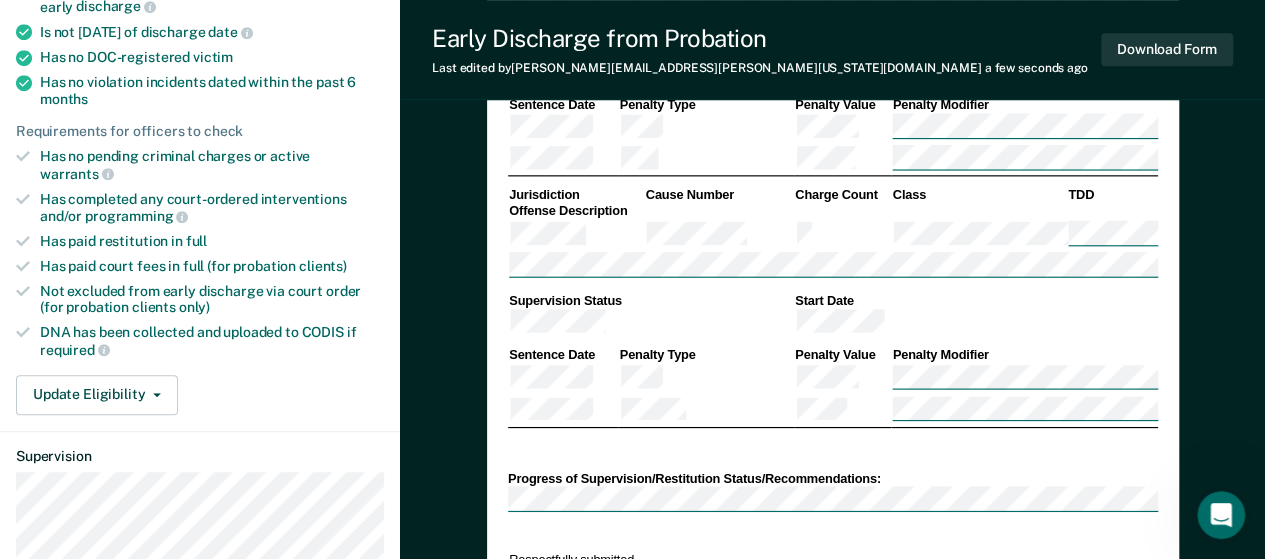scroll, scrollTop: 700, scrollLeft: 0, axis: vertical 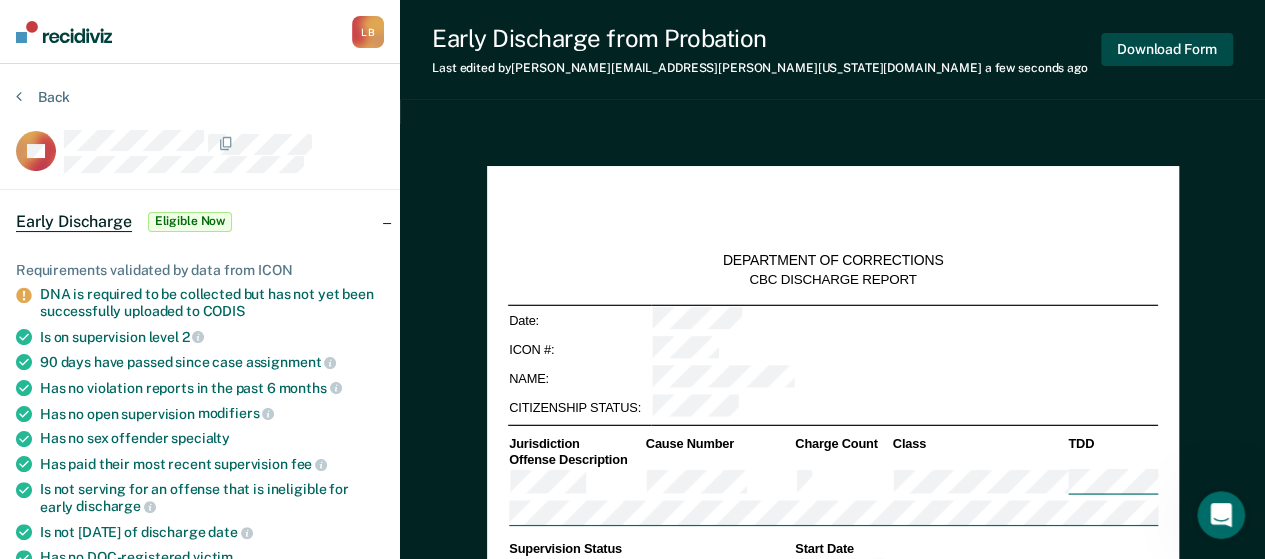 click on "Download Form" at bounding box center [1167, 49] 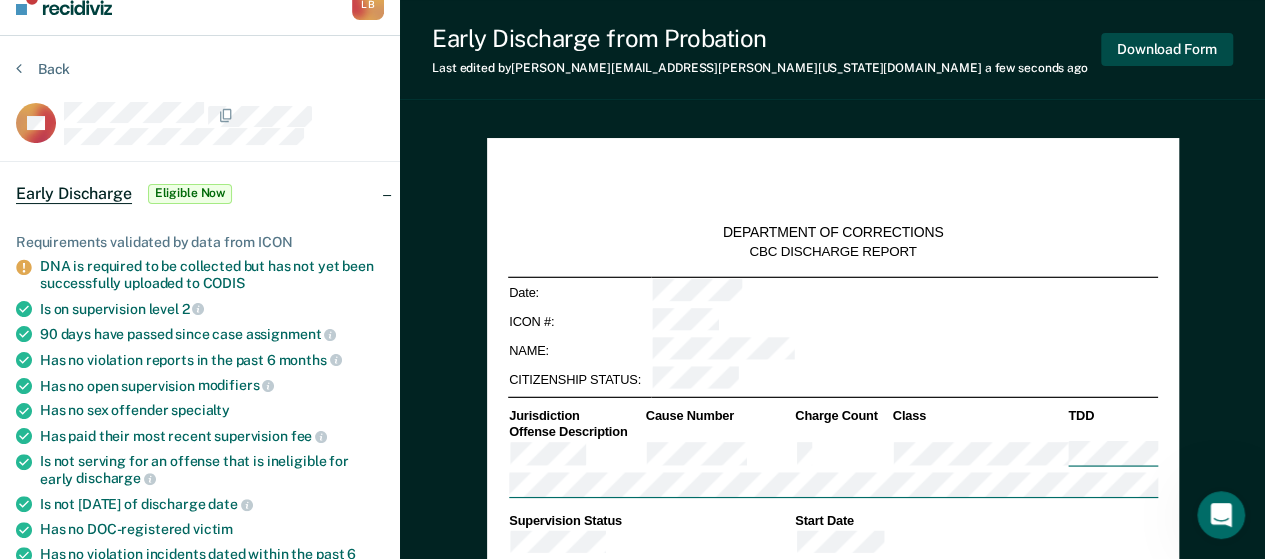 scroll, scrollTop: 0, scrollLeft: 0, axis: both 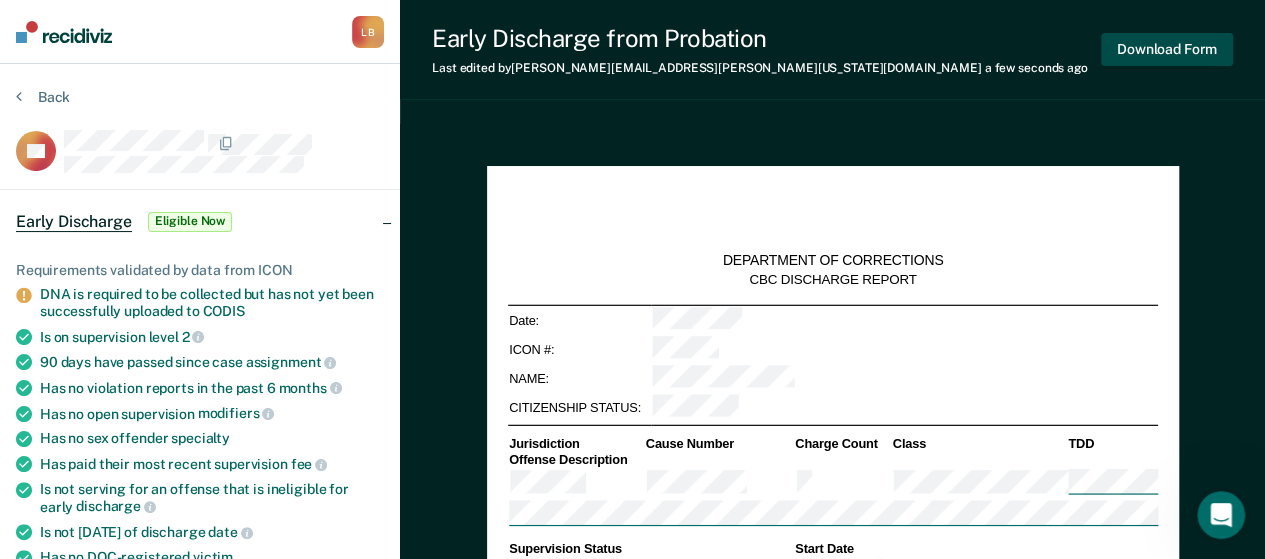 click on "Download Form" at bounding box center (1167, 49) 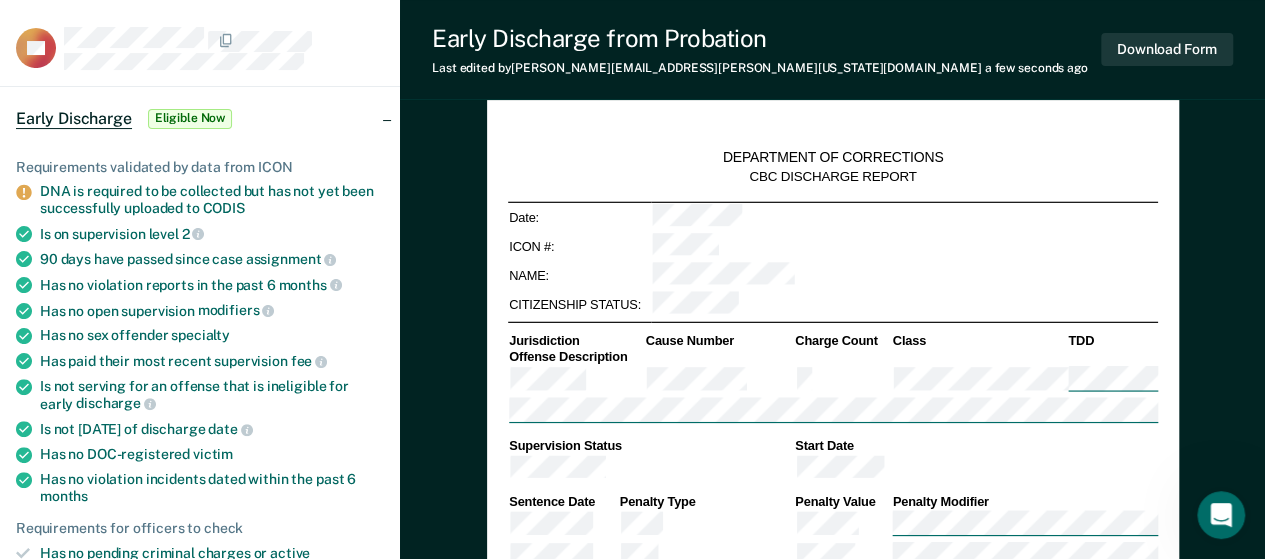scroll, scrollTop: 0, scrollLeft: 0, axis: both 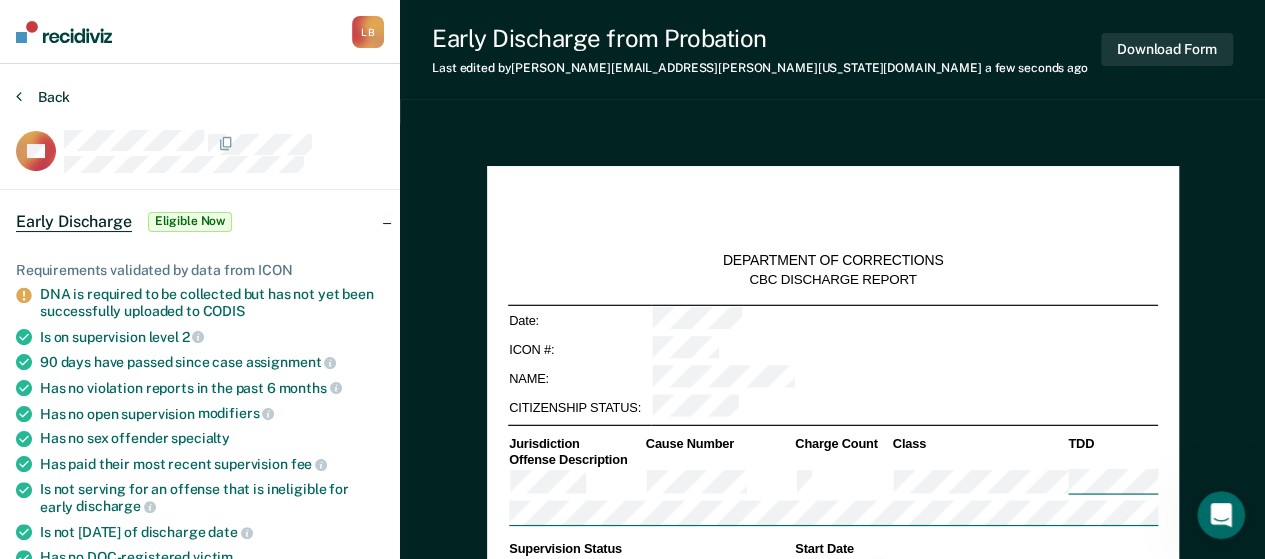 click on "Back" at bounding box center (43, 97) 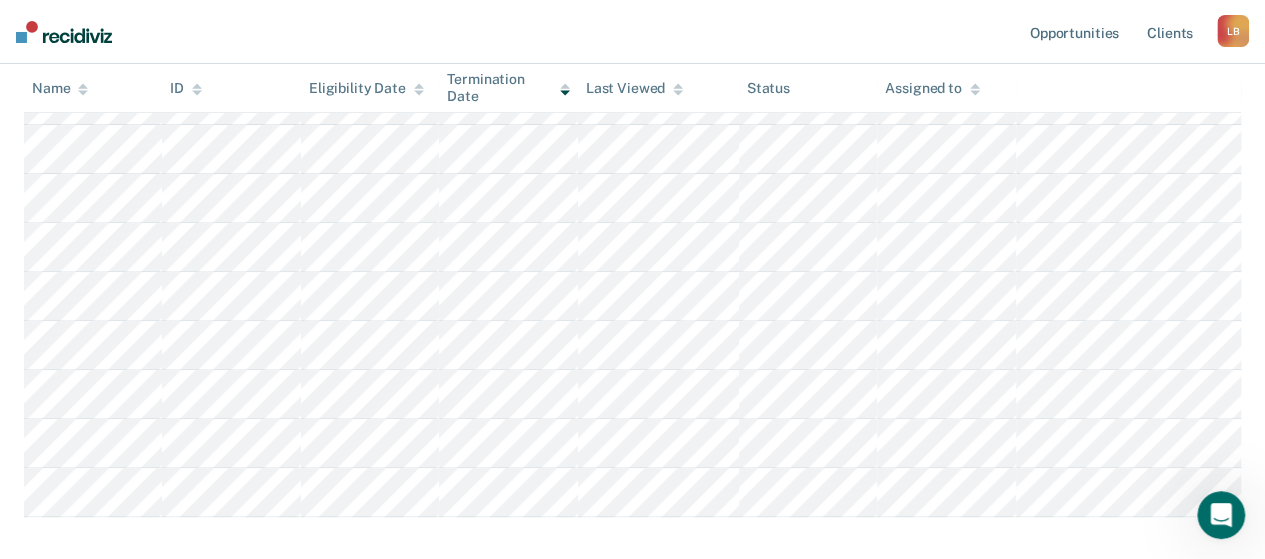 scroll, scrollTop: 0, scrollLeft: 0, axis: both 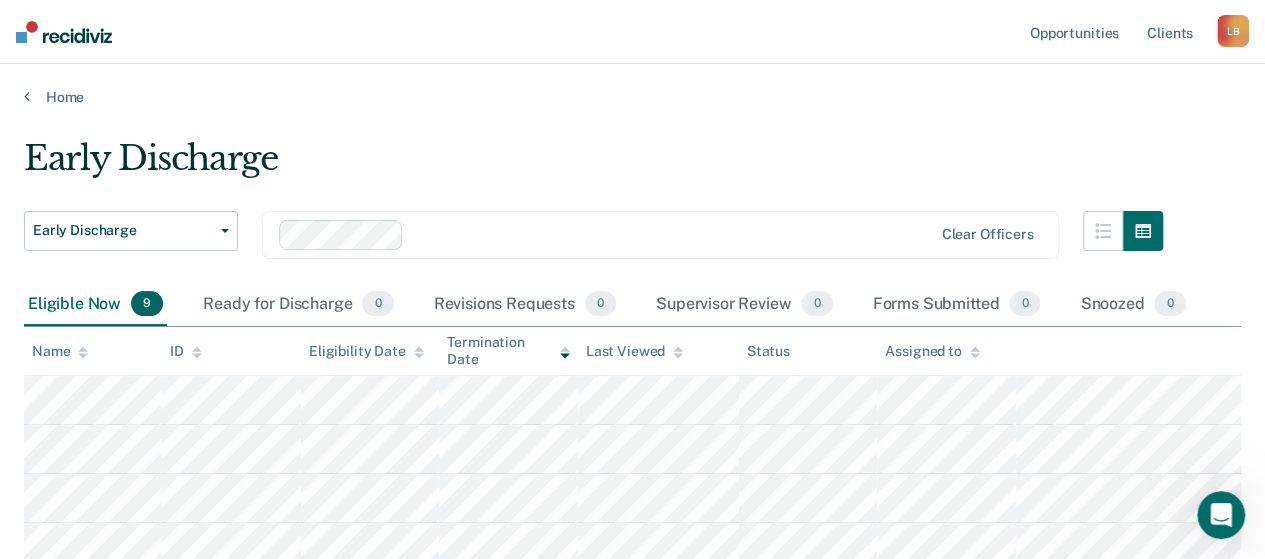 drag, startPoint x: 112, startPoint y: 39, endPoint x: 59, endPoint y: 42, distance: 53.08484 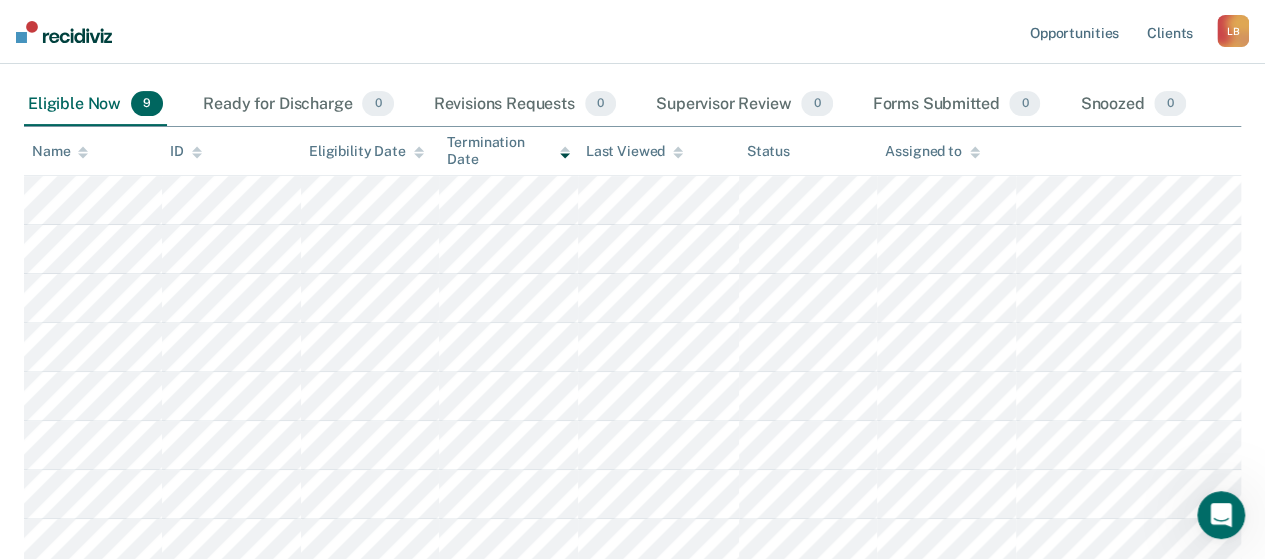 scroll, scrollTop: 300, scrollLeft: 0, axis: vertical 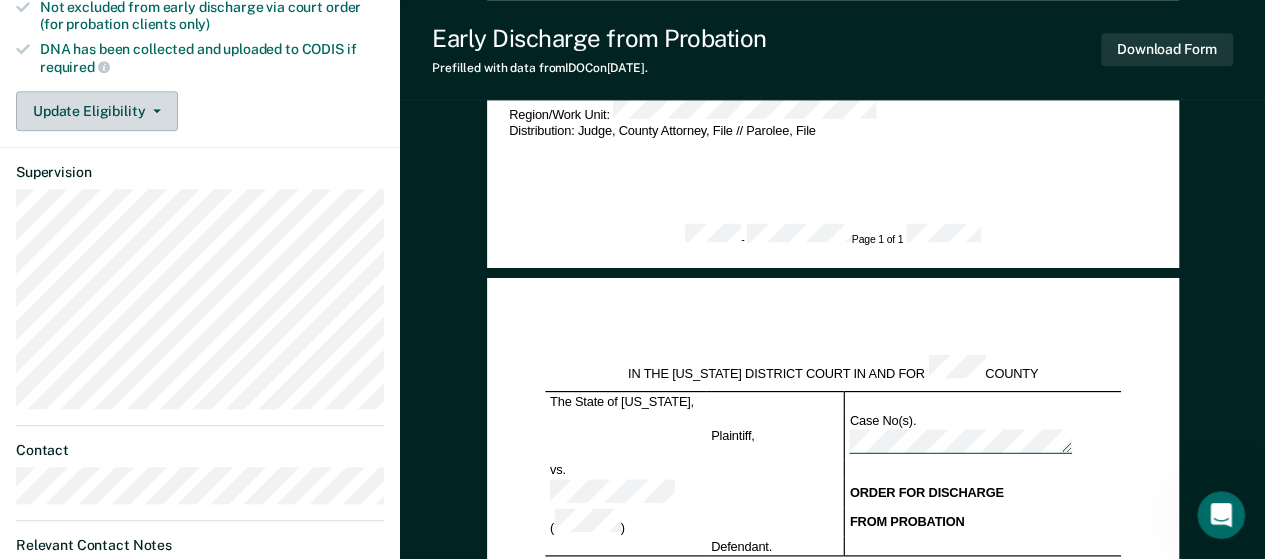 click on "Update Eligibility" at bounding box center [97, 111] 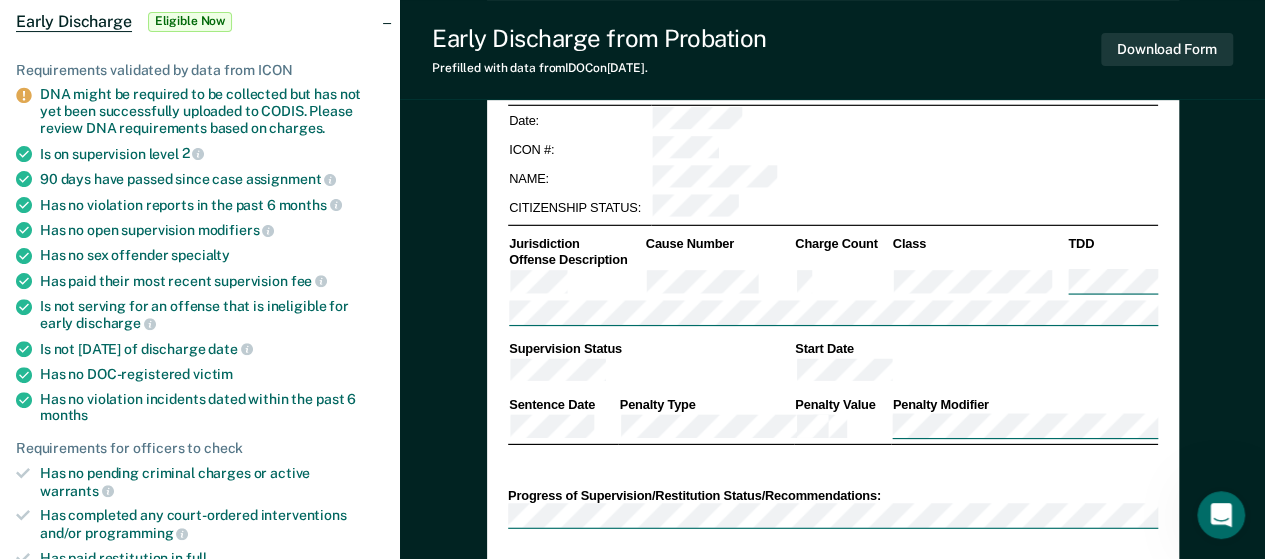 scroll, scrollTop: 0, scrollLeft: 0, axis: both 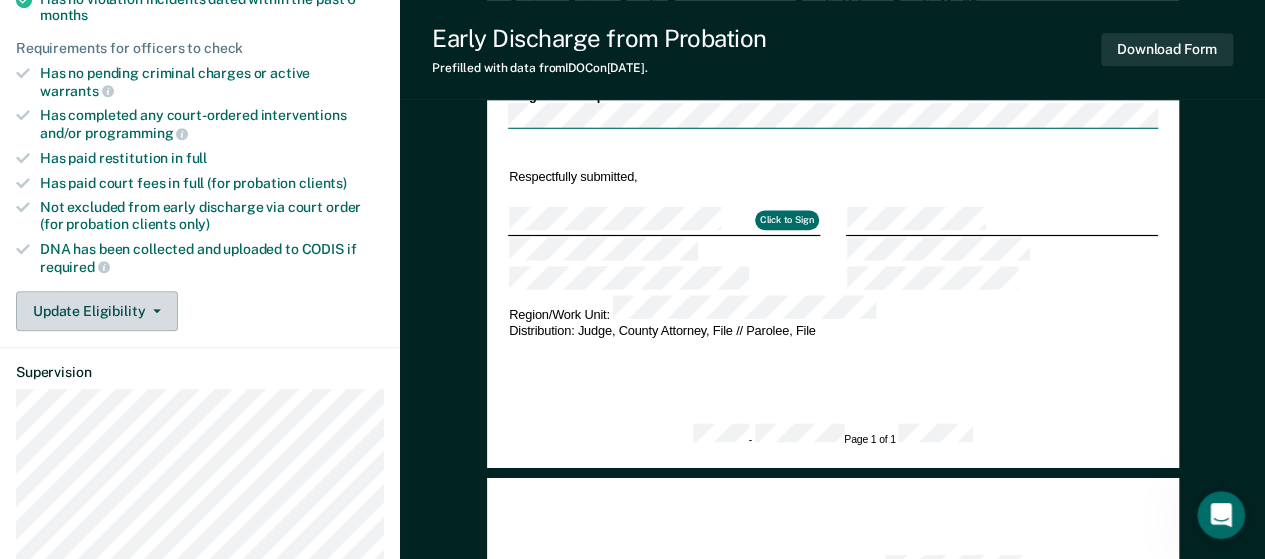 click on "Update Eligibility" at bounding box center [97, 311] 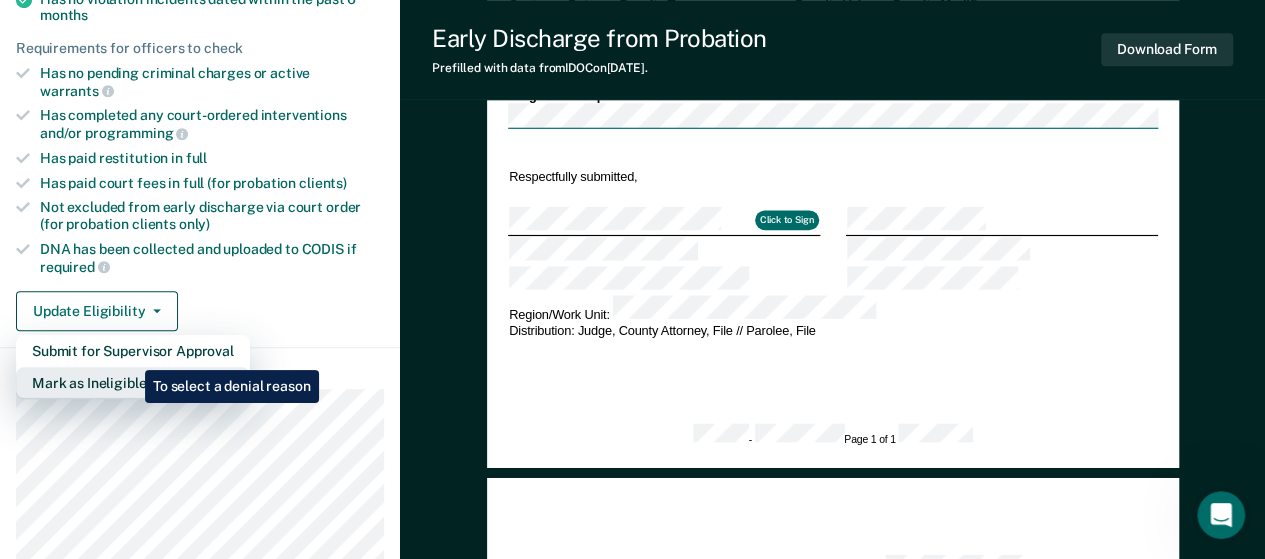 click on "Mark as Ineligible" at bounding box center [133, 383] 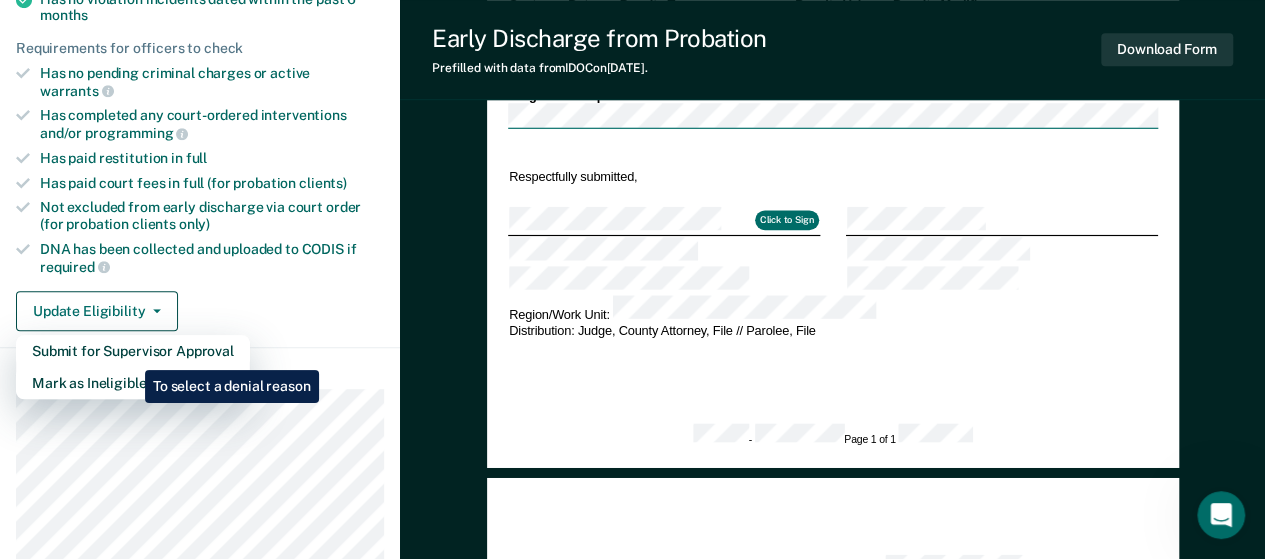 type on "x" 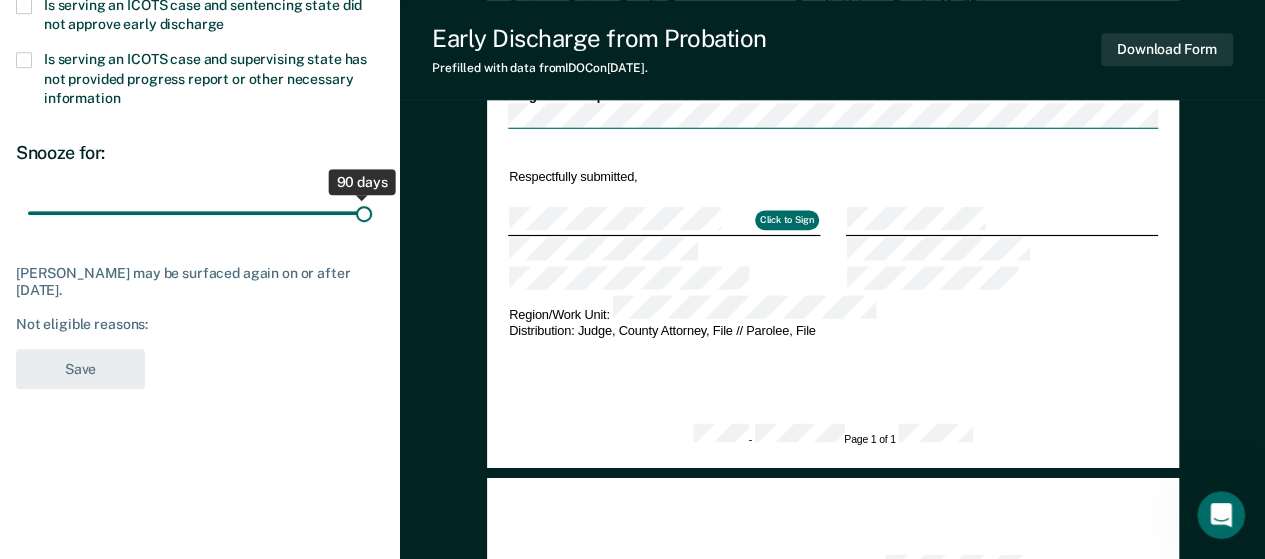 drag, startPoint x: 144, startPoint y: 210, endPoint x: 399, endPoint y: 235, distance: 256.22256 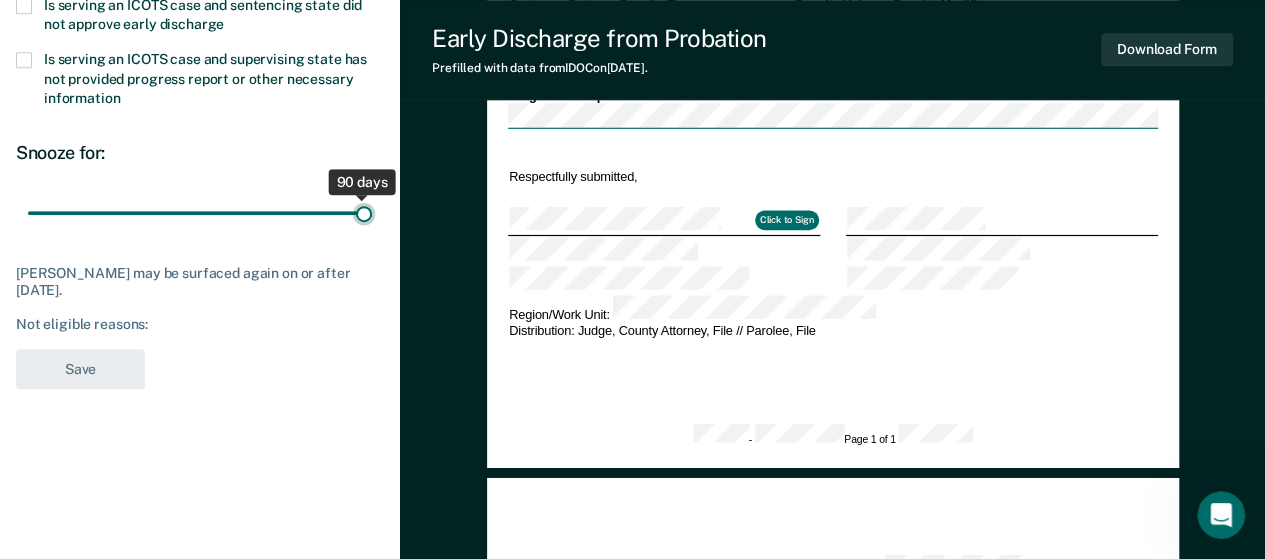 type on "90" 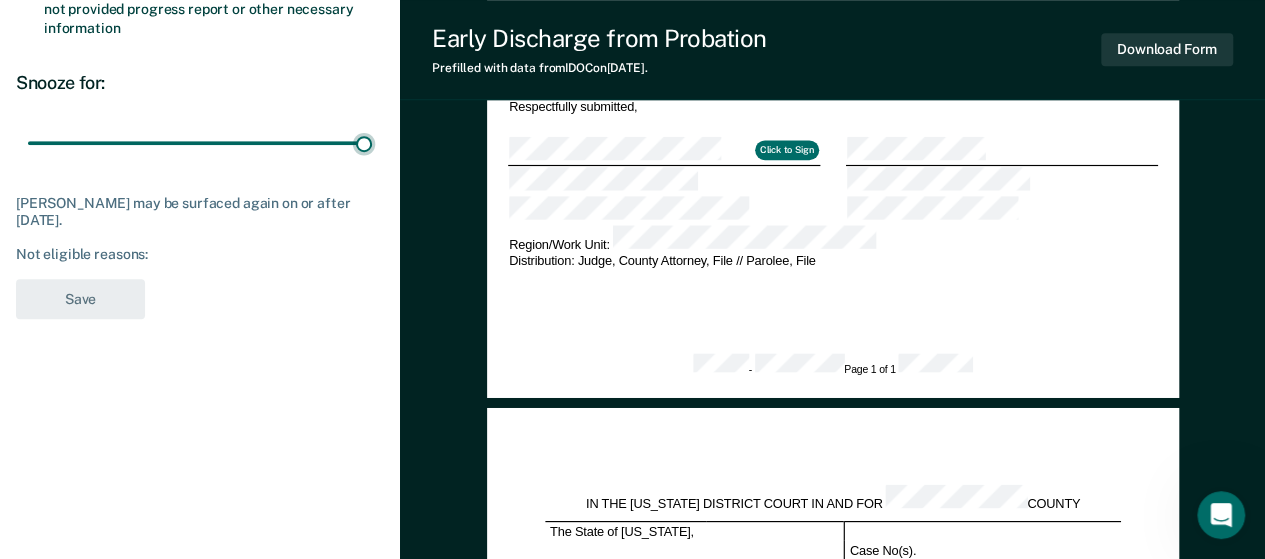 scroll, scrollTop: 700, scrollLeft: 0, axis: vertical 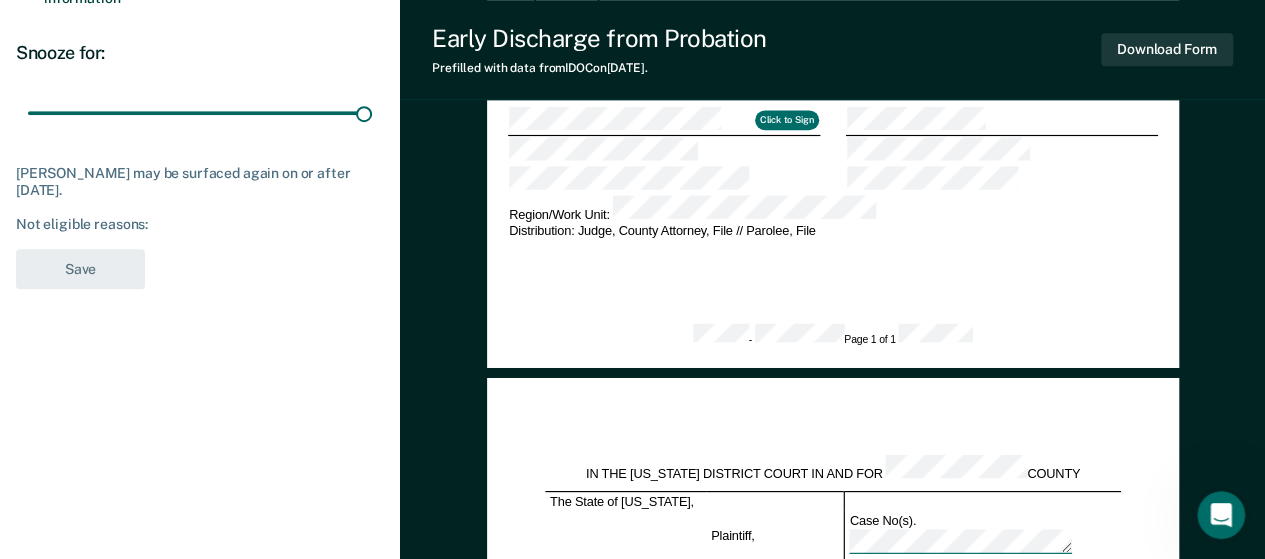 click on "Not eligible reasons:" at bounding box center (200, 224) 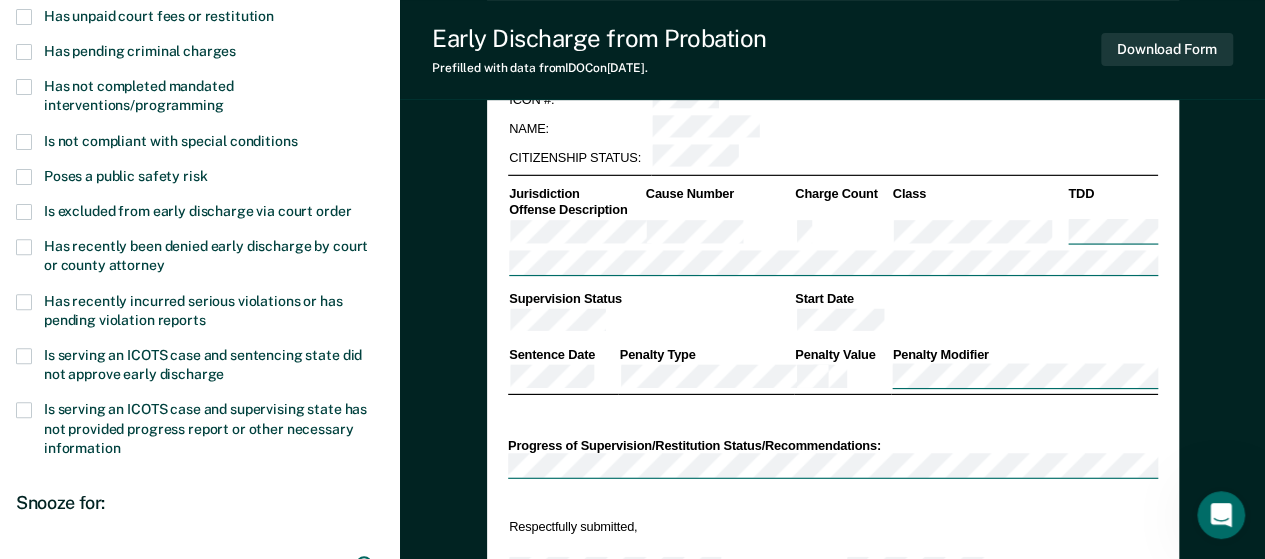 scroll, scrollTop: 0, scrollLeft: 0, axis: both 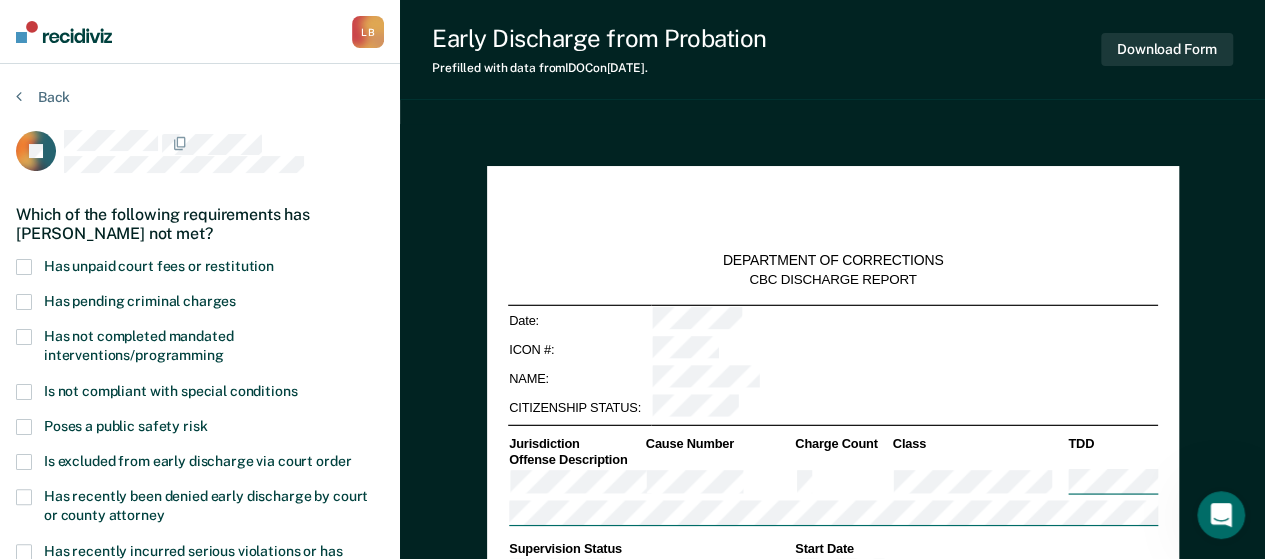 click at bounding box center (24, 267) 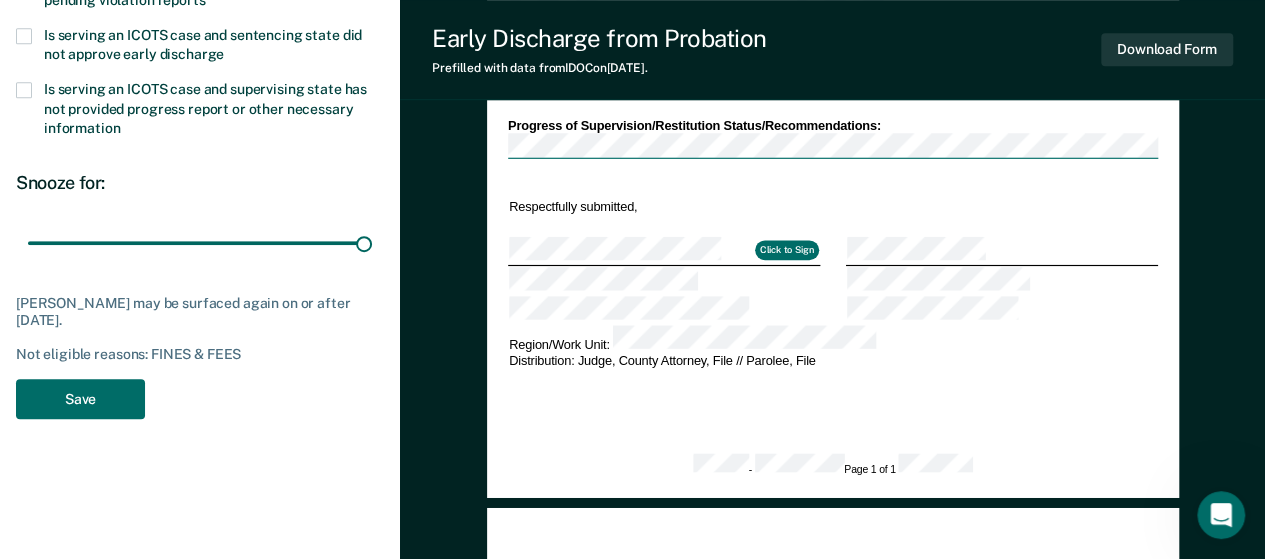 scroll, scrollTop: 600, scrollLeft: 0, axis: vertical 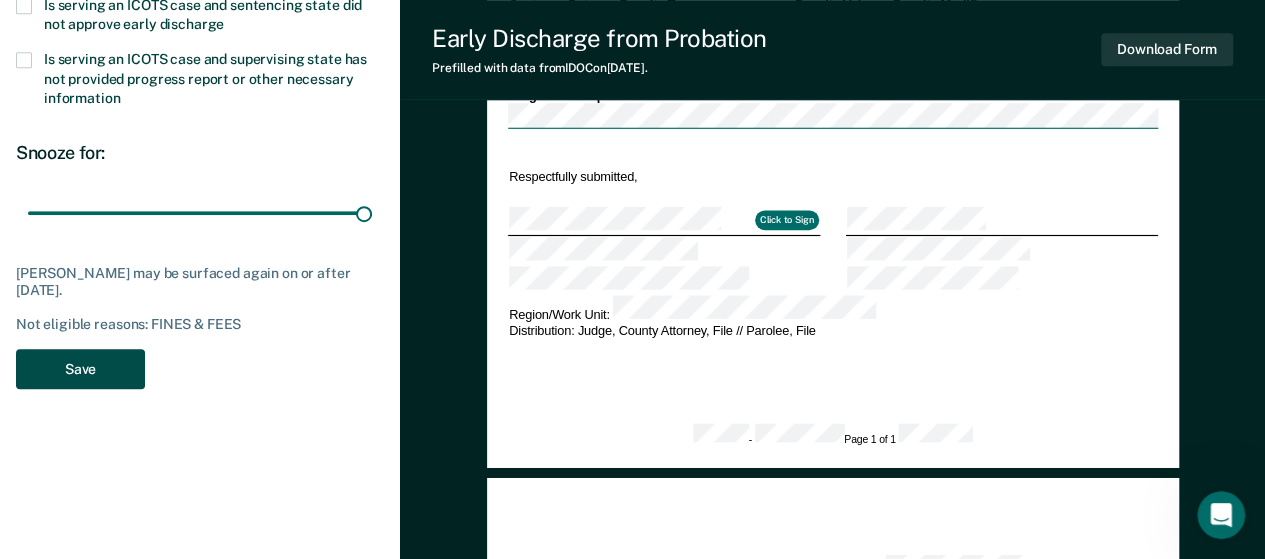 click on "Save" at bounding box center [80, 369] 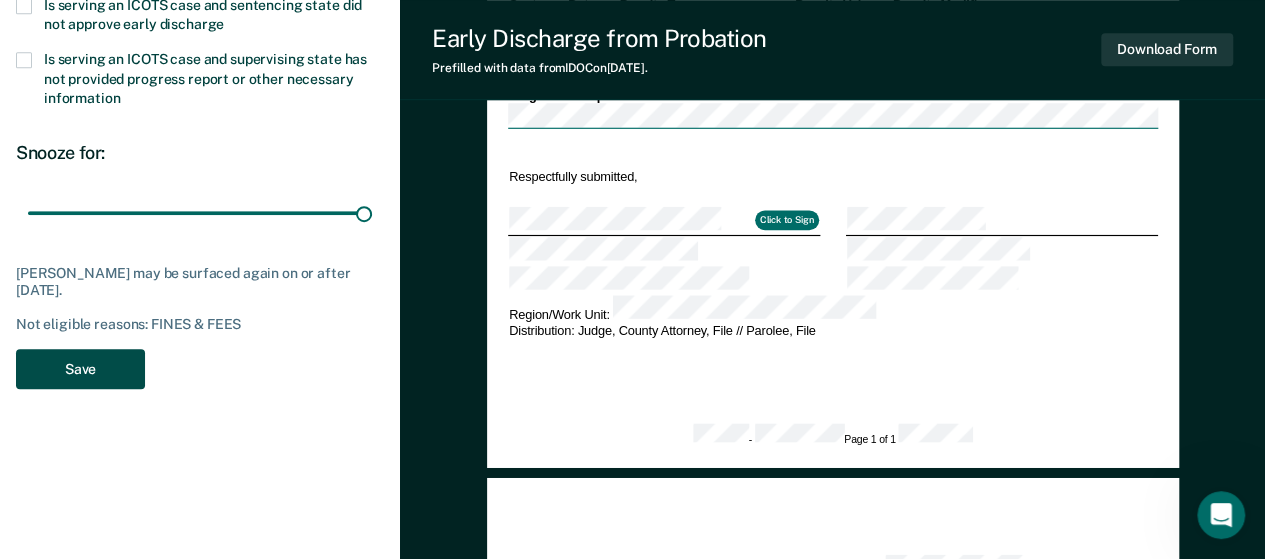 type on "x" 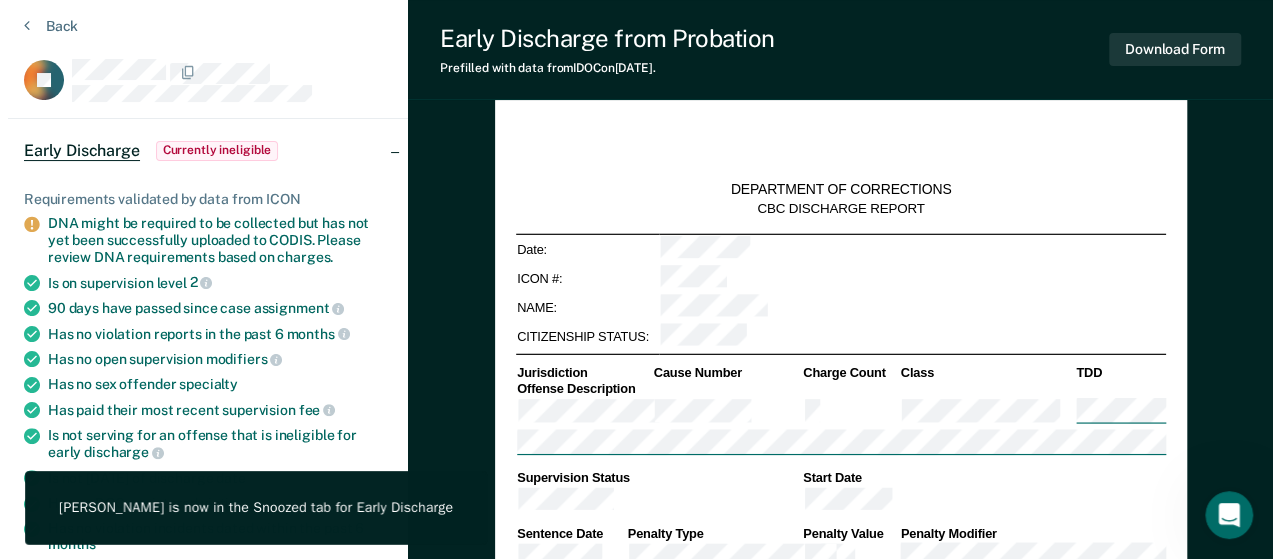scroll, scrollTop: 0, scrollLeft: 0, axis: both 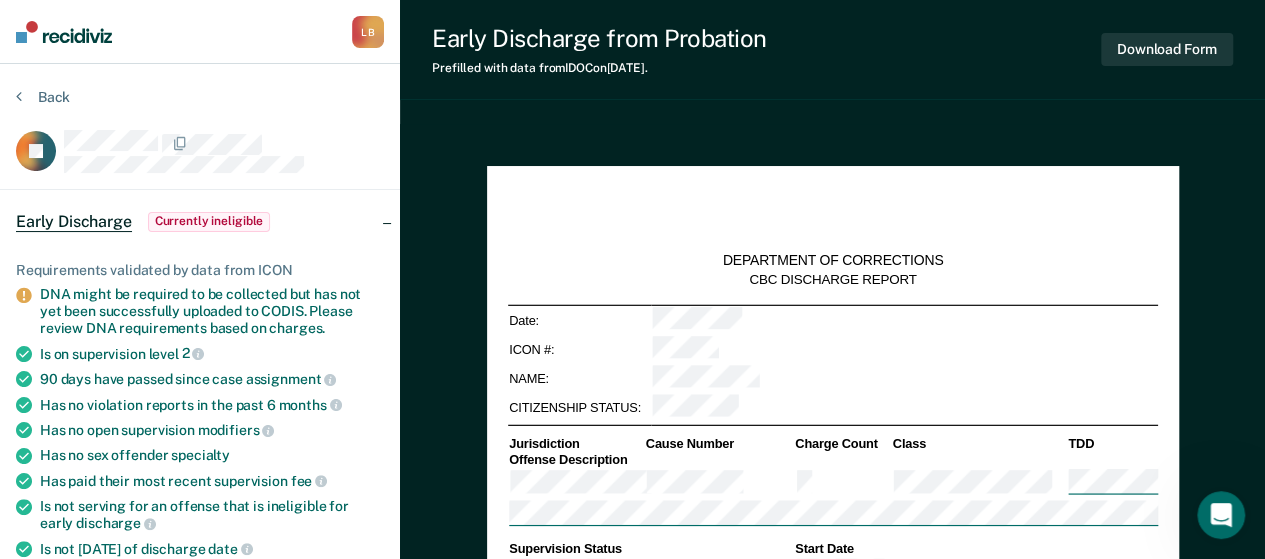 click on "[PERSON_NAME] L B Profile How it works Log Out" at bounding box center [200, 32] 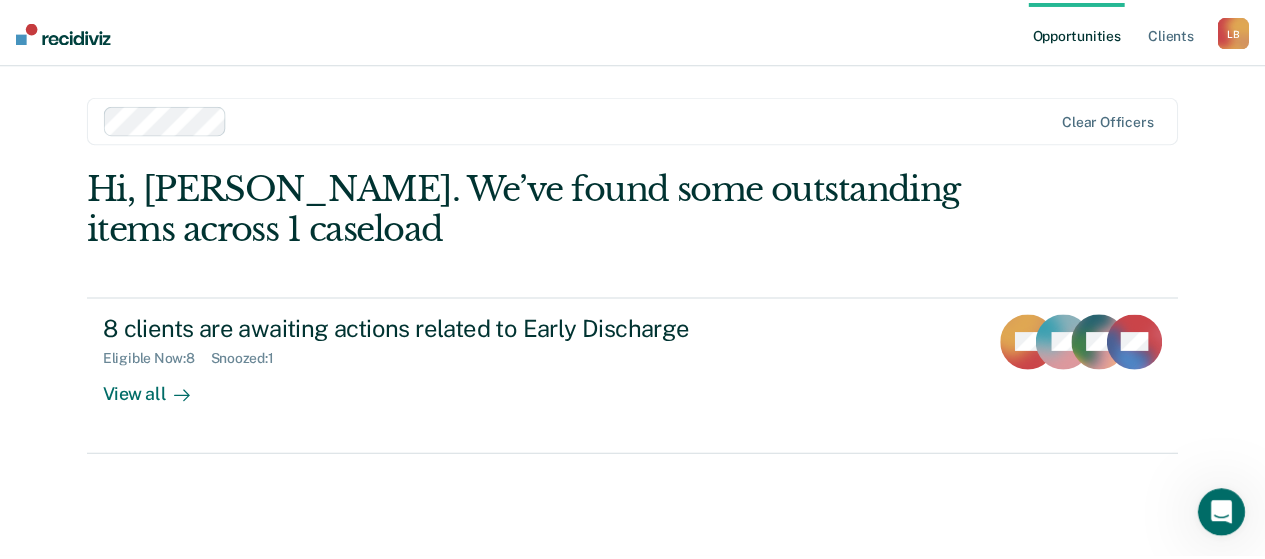scroll, scrollTop: 0, scrollLeft: 0, axis: both 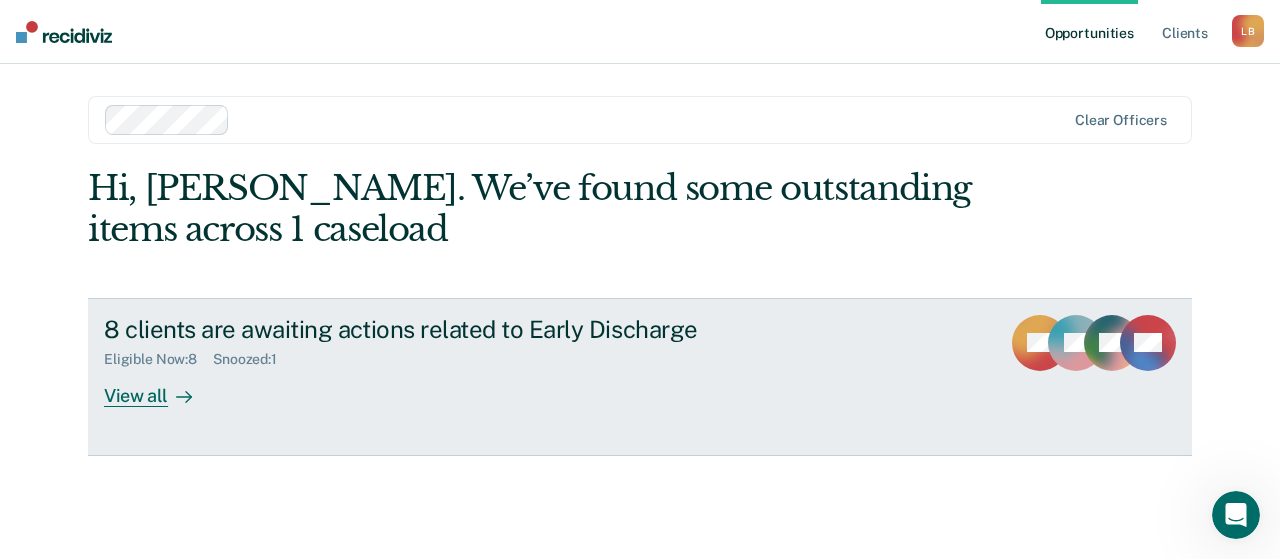 click on "View all" at bounding box center (160, 387) 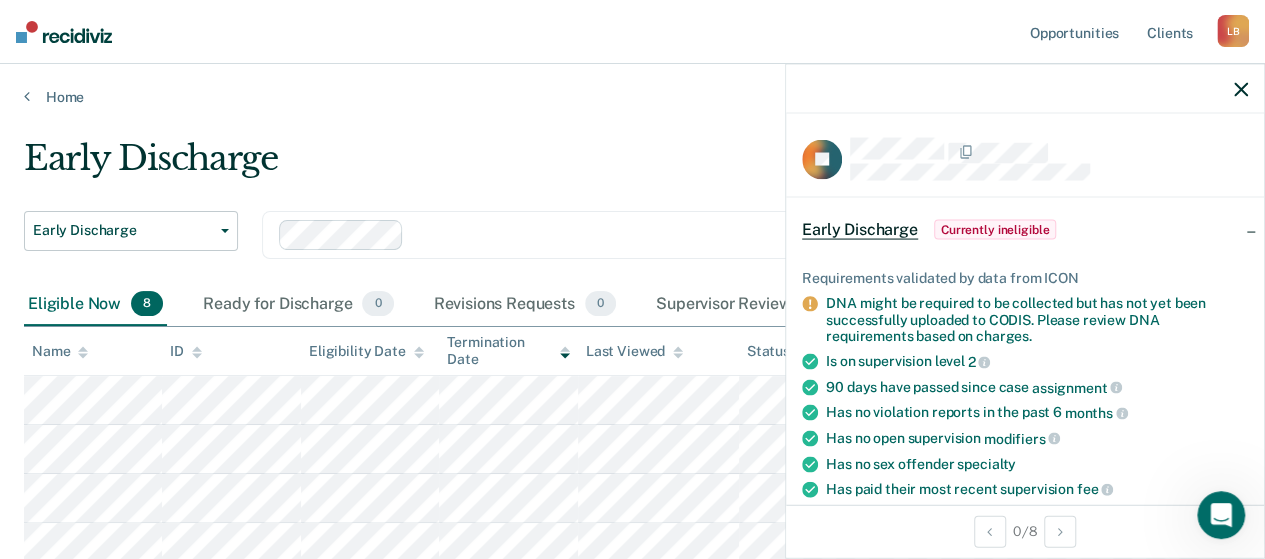 scroll, scrollTop: 100, scrollLeft: 0, axis: vertical 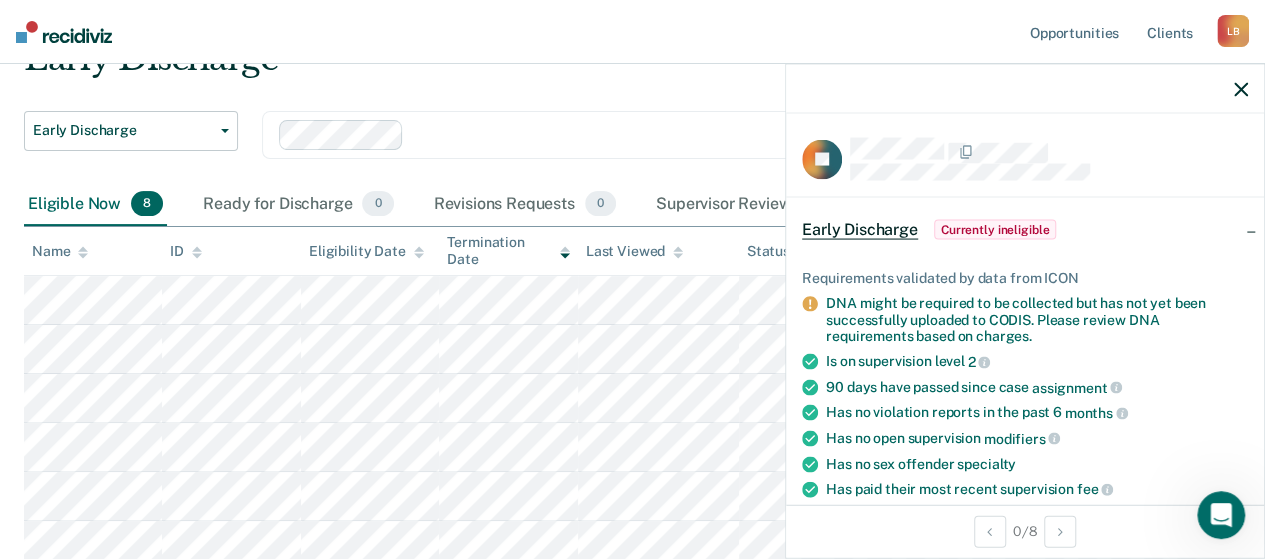 click 